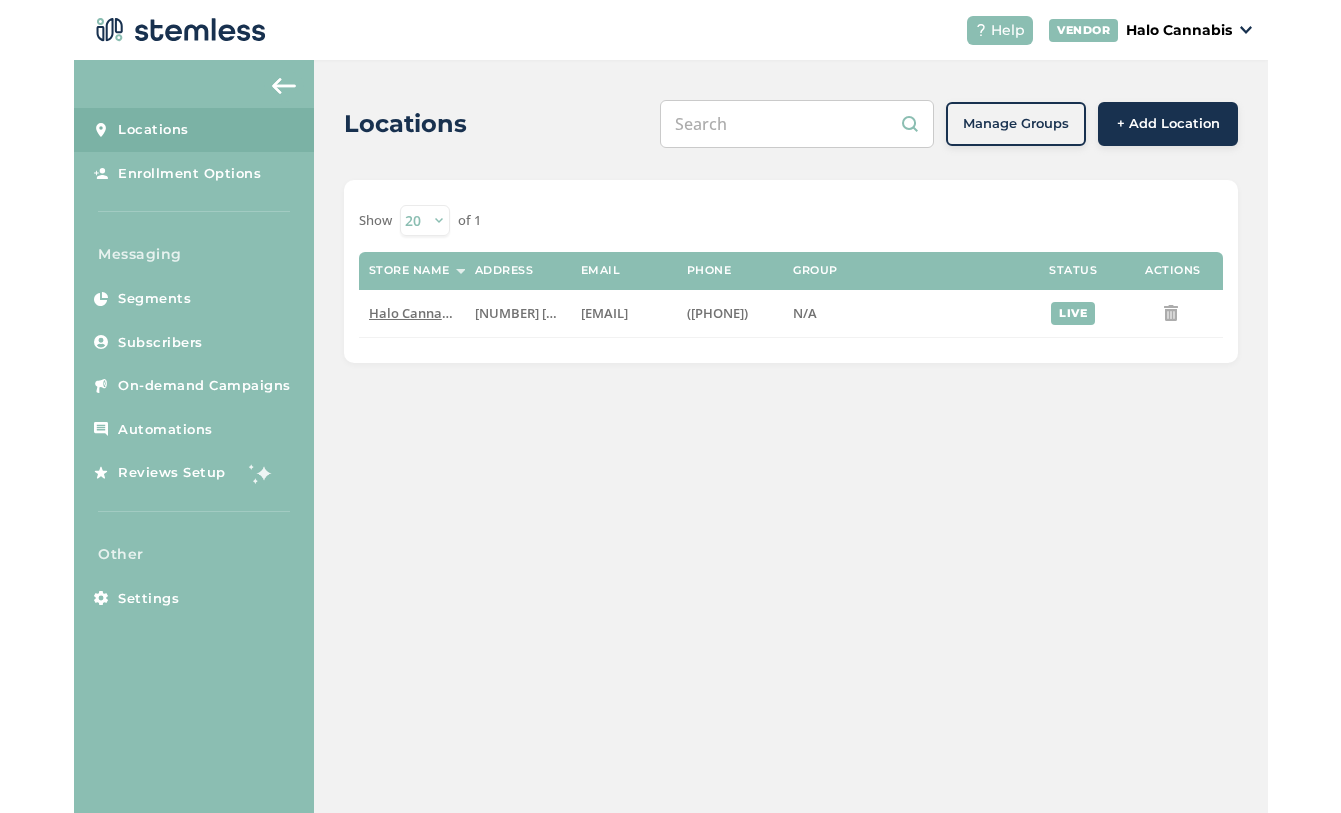 scroll, scrollTop: 0, scrollLeft: 0, axis: both 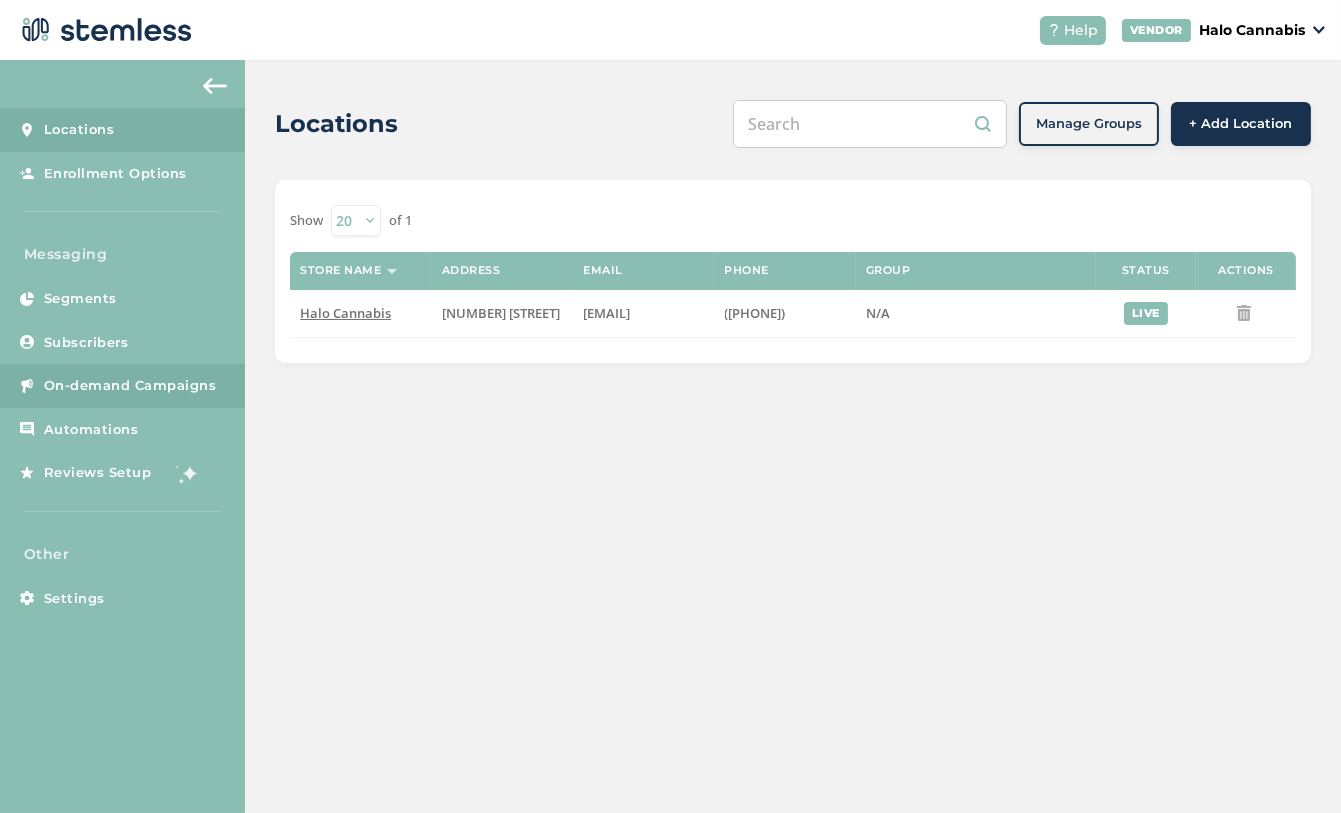 click on "On-demand Campaigns" at bounding box center [130, 386] 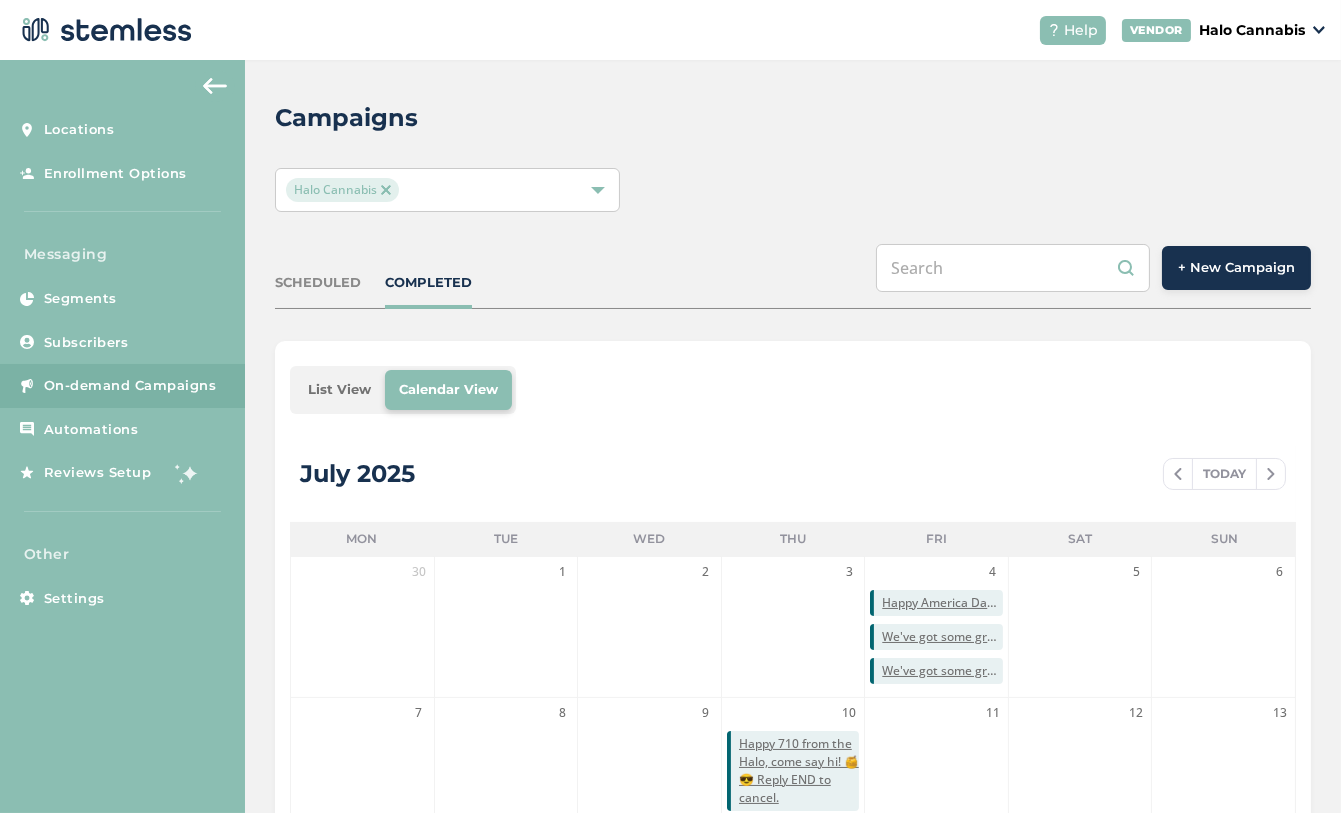 click on "+ New Campaign" at bounding box center (1236, 268) 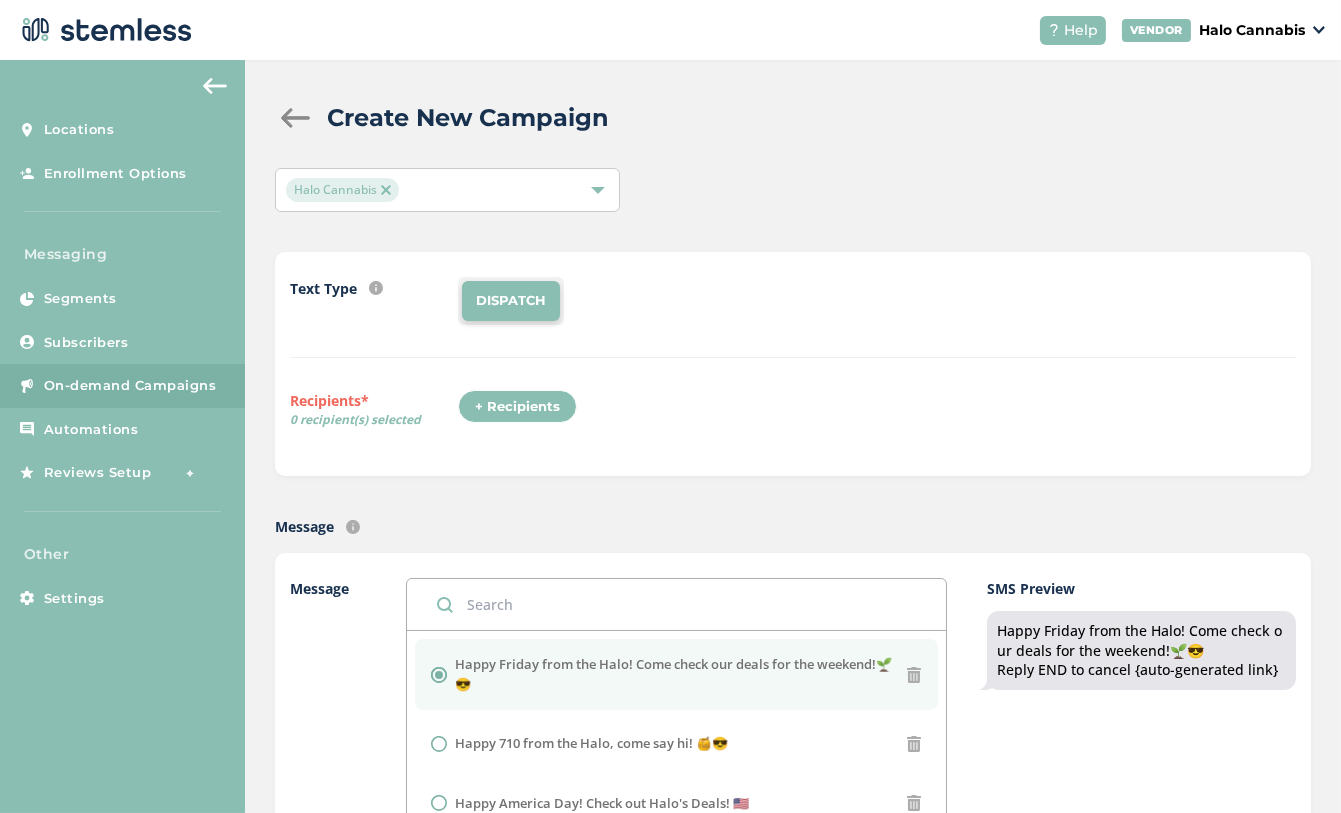 click at bounding box center [676, 604] 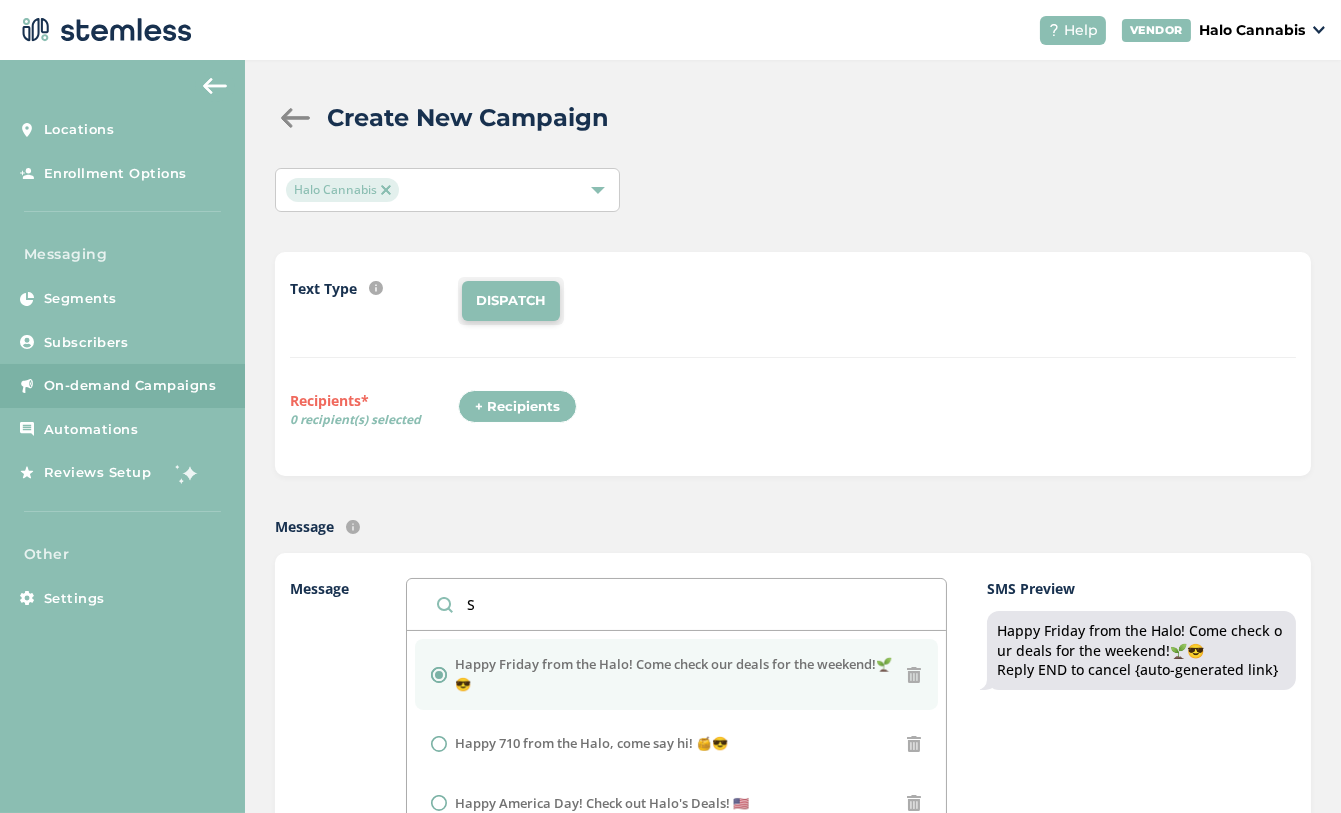 type on "St" 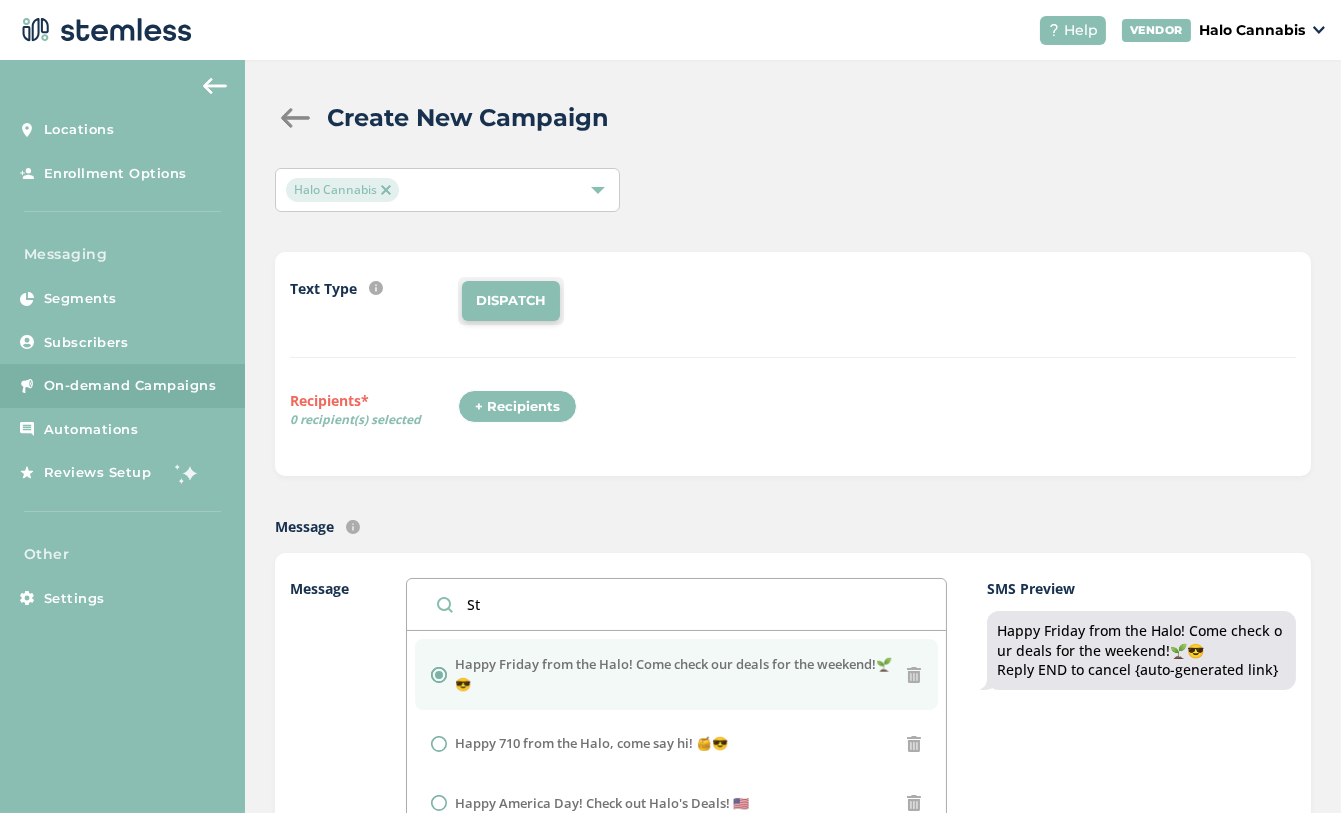 radio on "false" 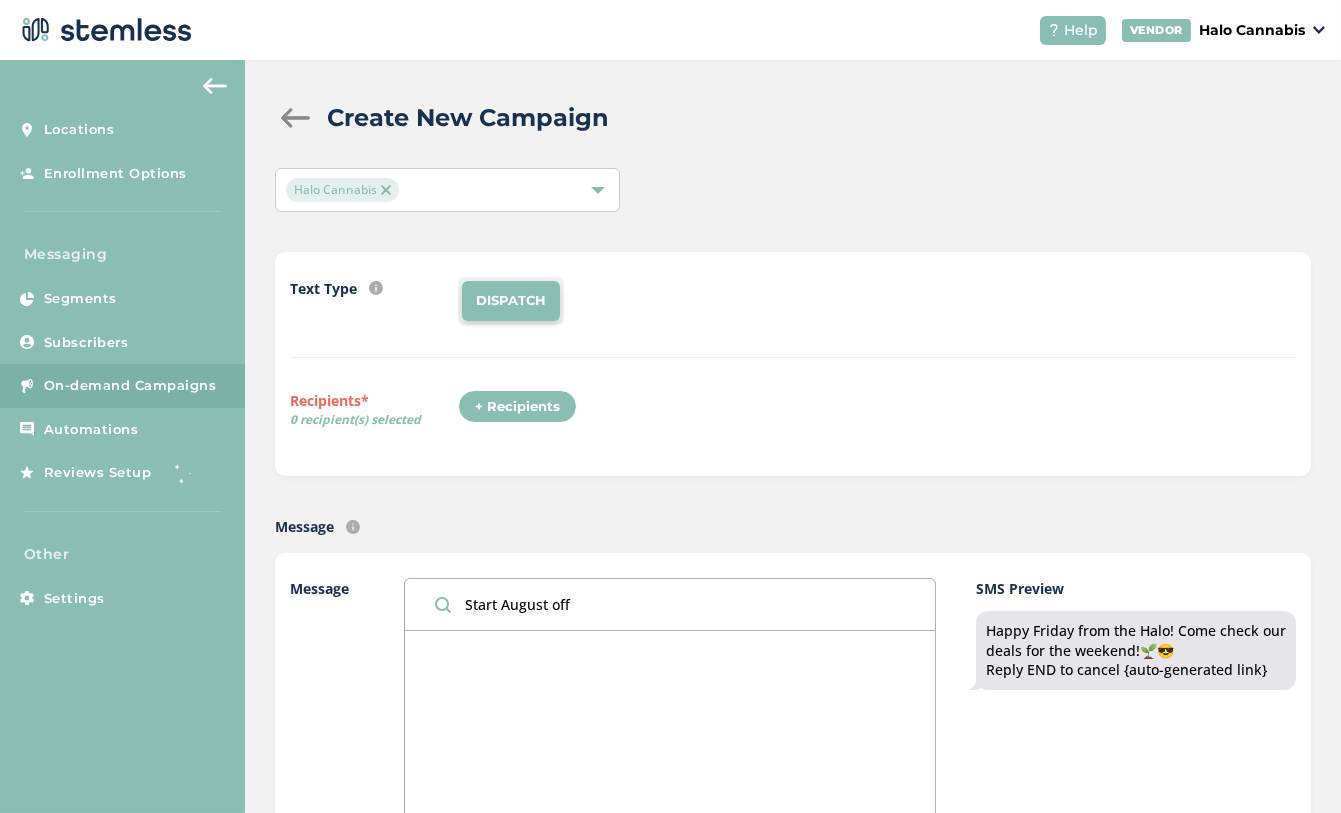 type on "A" 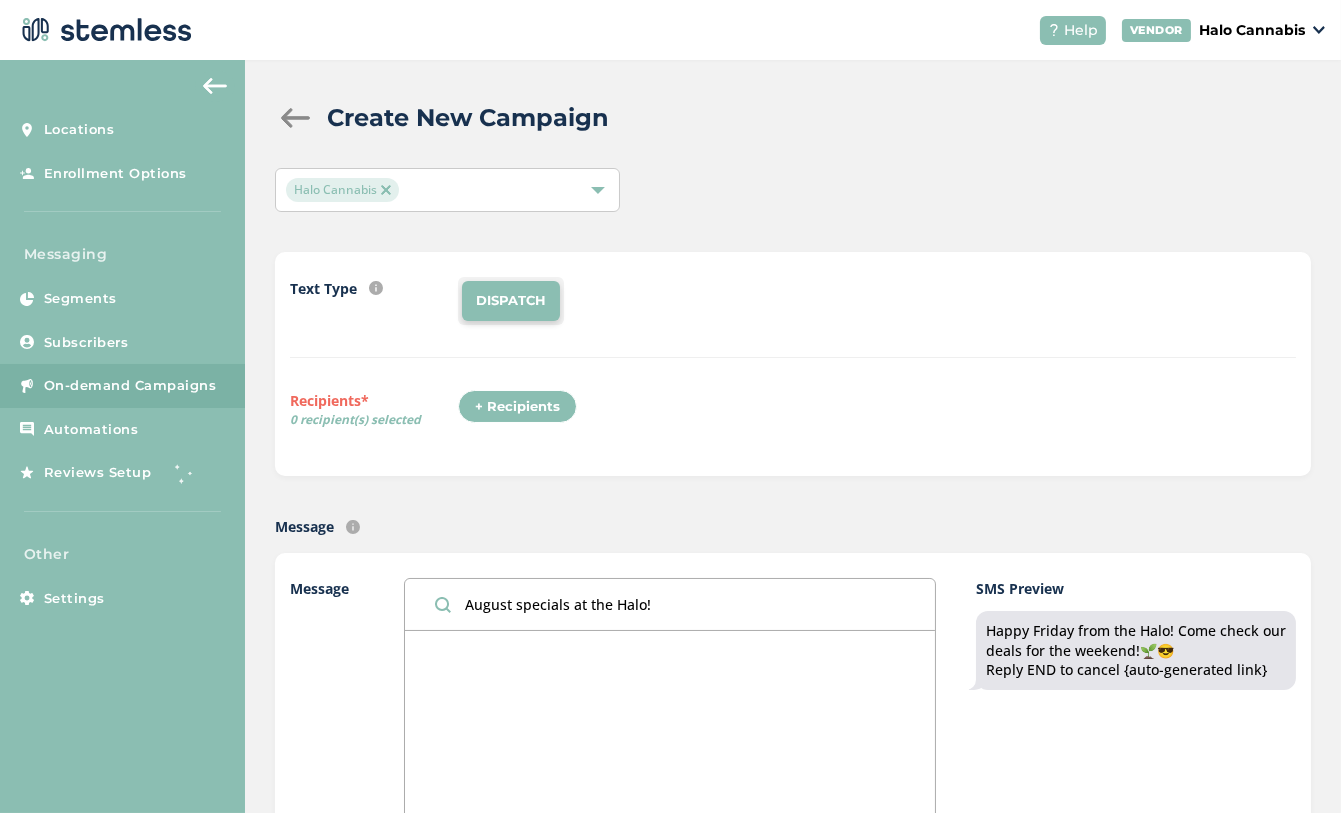 click on "August specials at the Halo!" at bounding box center [670, 604] 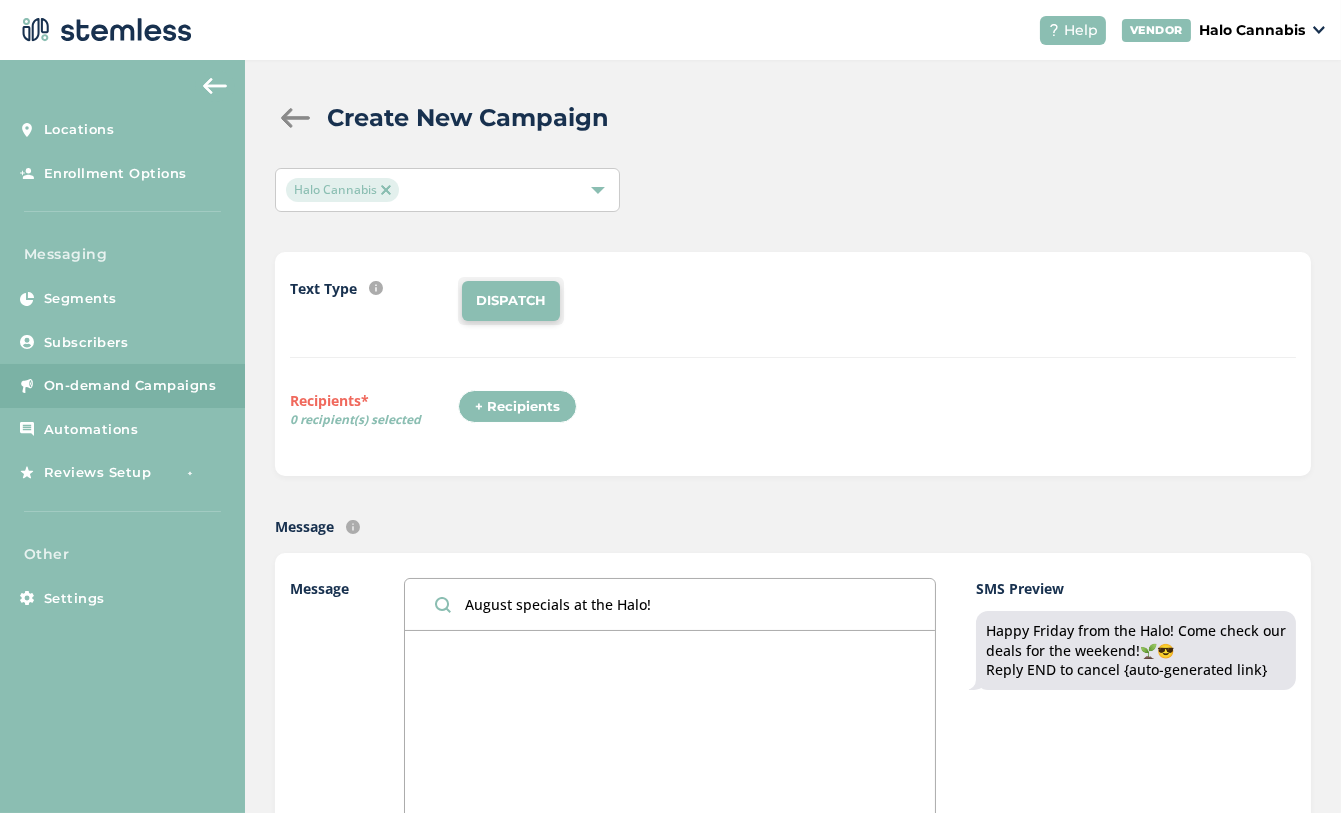 paste on "🌱" 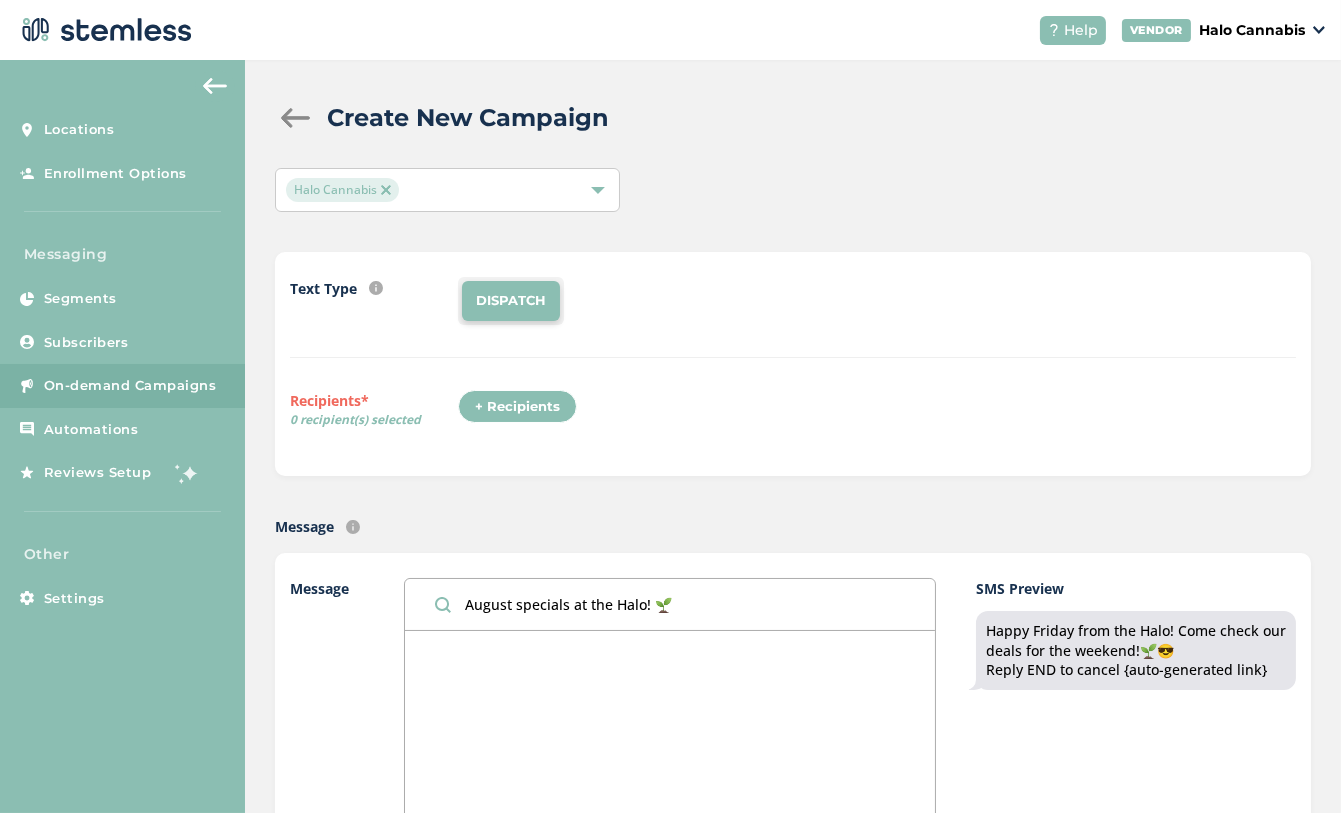 click on "August specials at the Halo! 🌱" at bounding box center (670, 604) 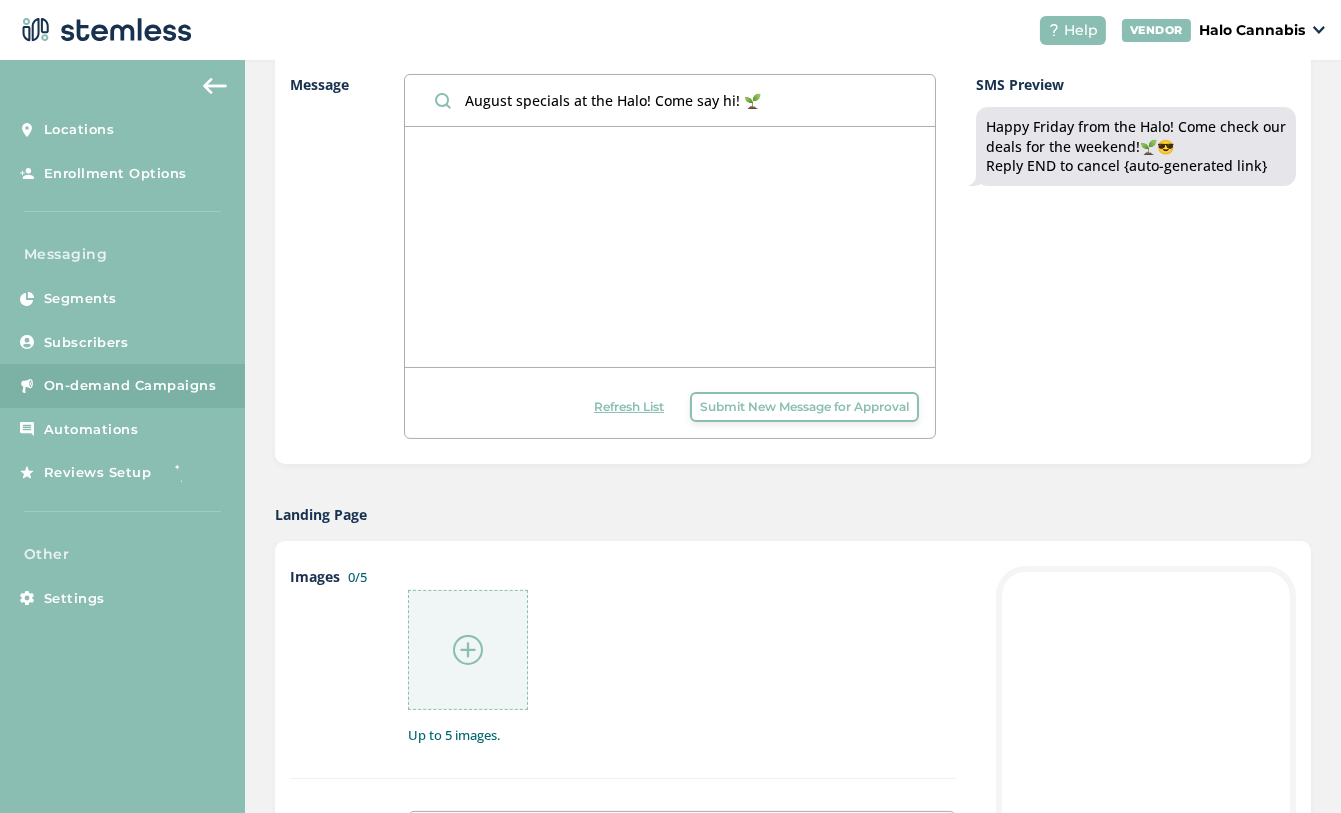scroll, scrollTop: 502, scrollLeft: 0, axis: vertical 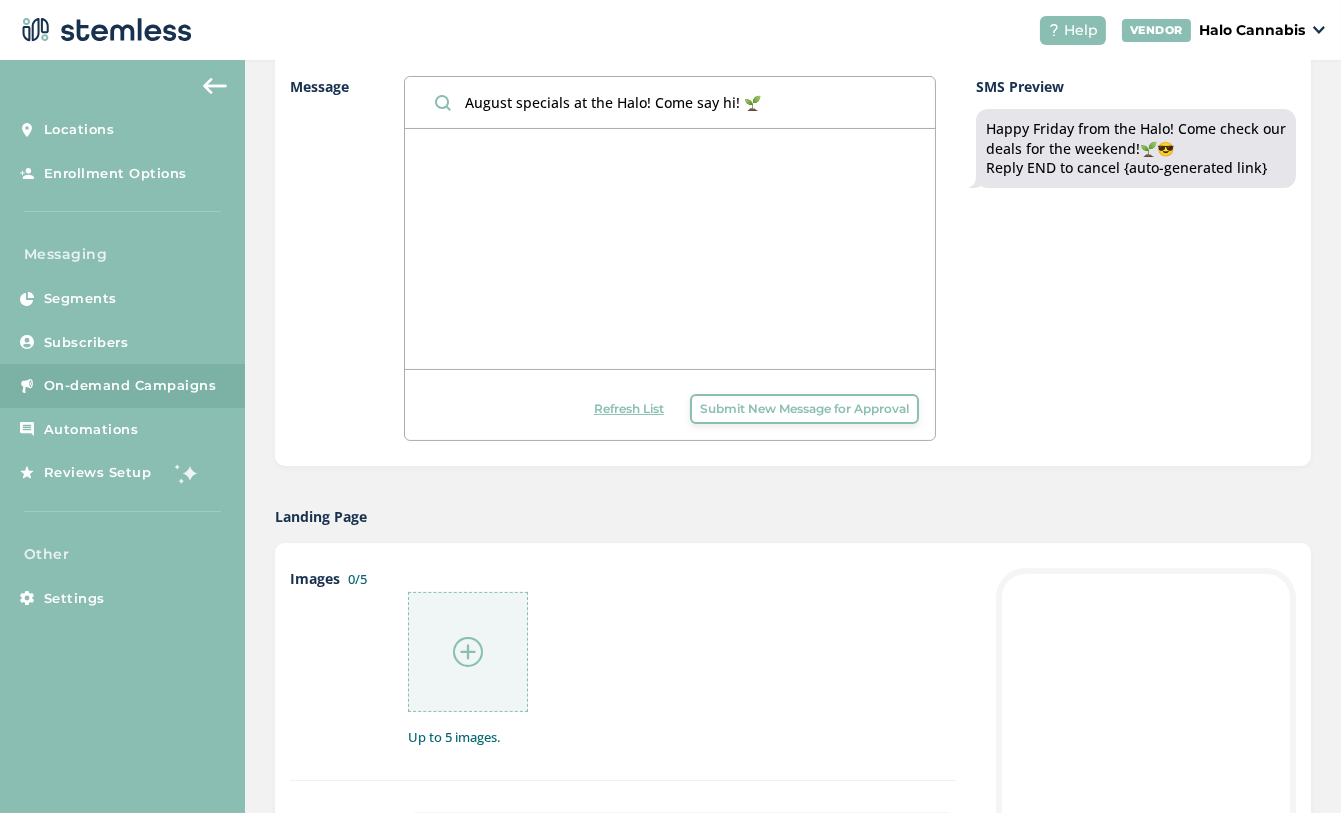 type on "August specials at the Halo! Come say hi! 🌱" 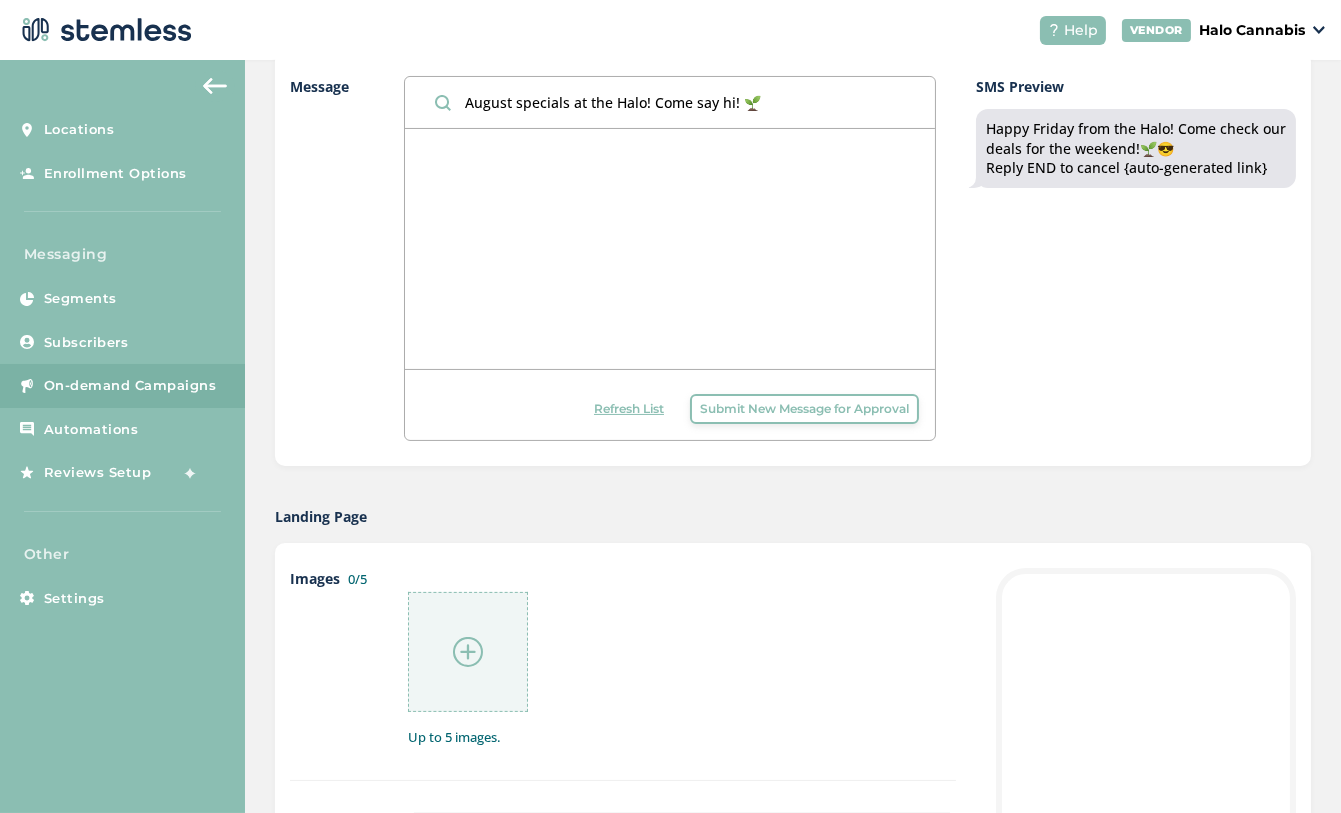 click on "Submit New Message for Approval" at bounding box center (804, 409) 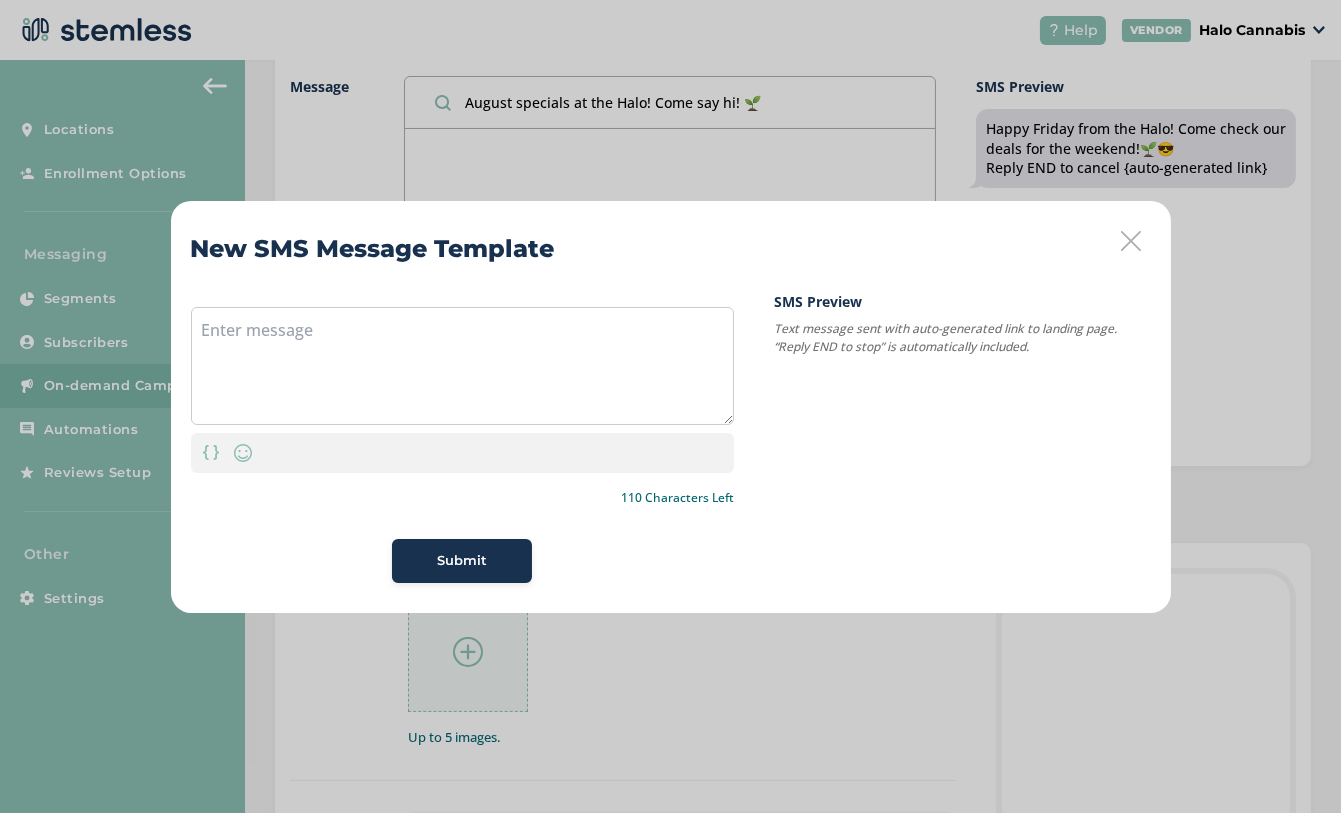 click on "New SMS Message Template  Personalization Emoji 110 Characters Left Submit SMS Preview Text message sent with auto-generated link to landing page. “Reply END to stop” is automatically included." at bounding box center [670, 406] 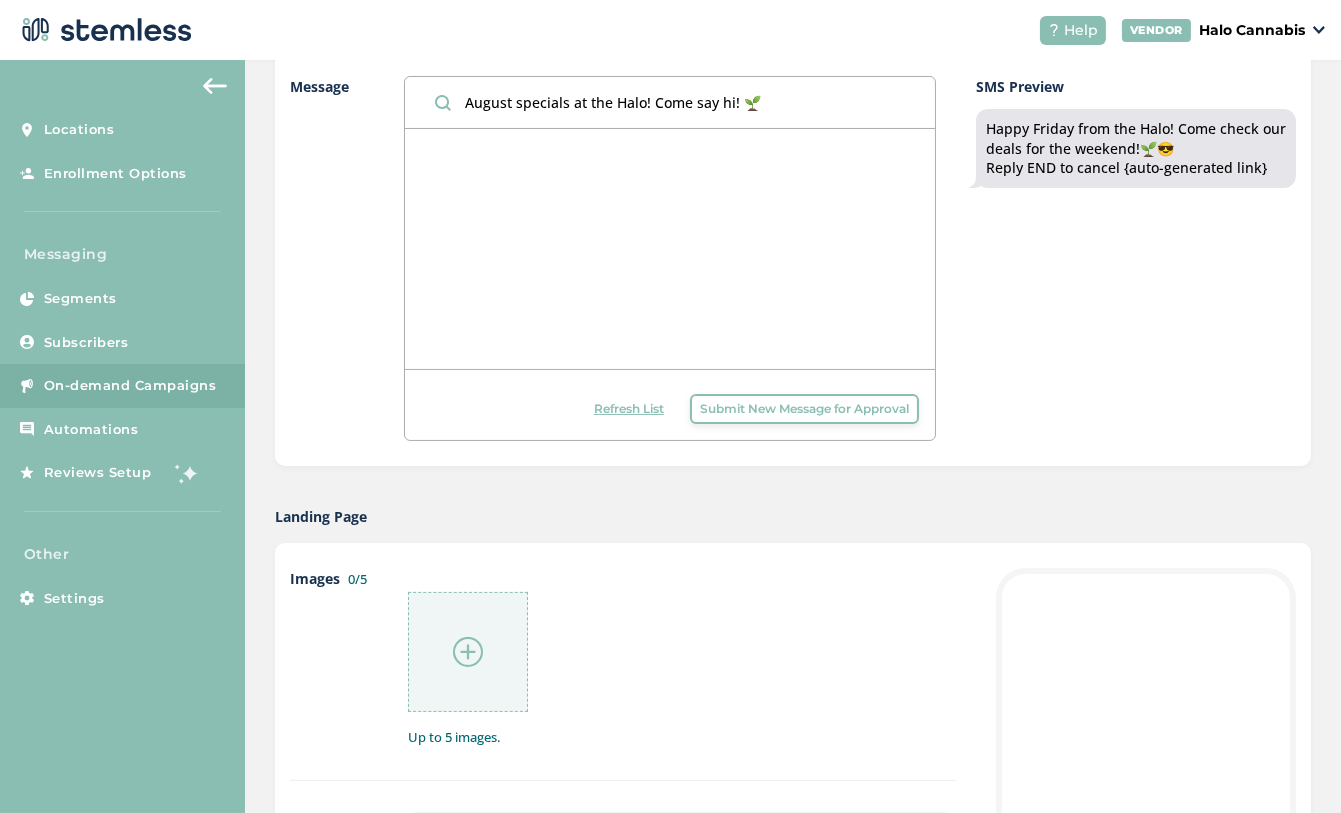 drag, startPoint x: 770, startPoint y: 104, endPoint x: 444, endPoint y: 97, distance: 326.07513 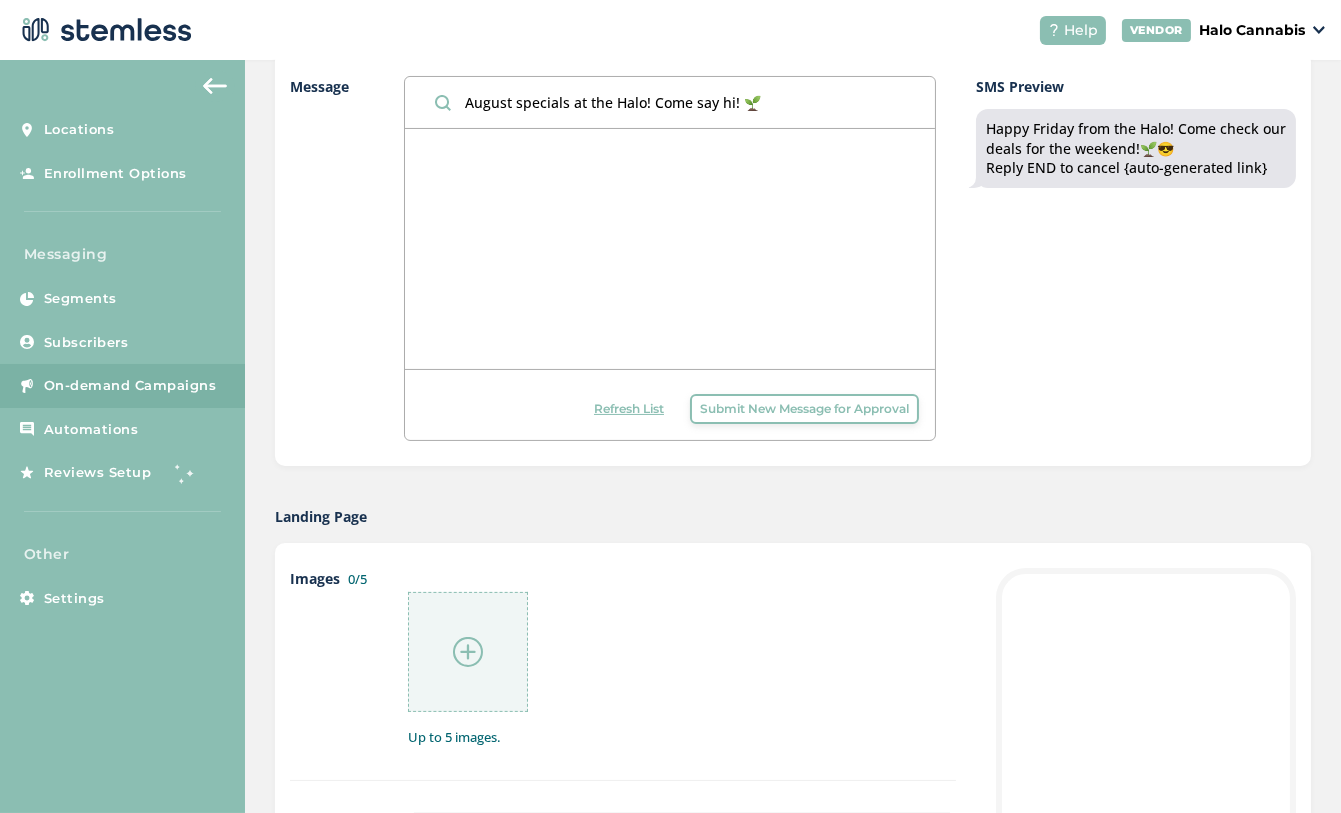 click on "August specials at the Halo! Come say hi! 🌱" at bounding box center (670, 102) 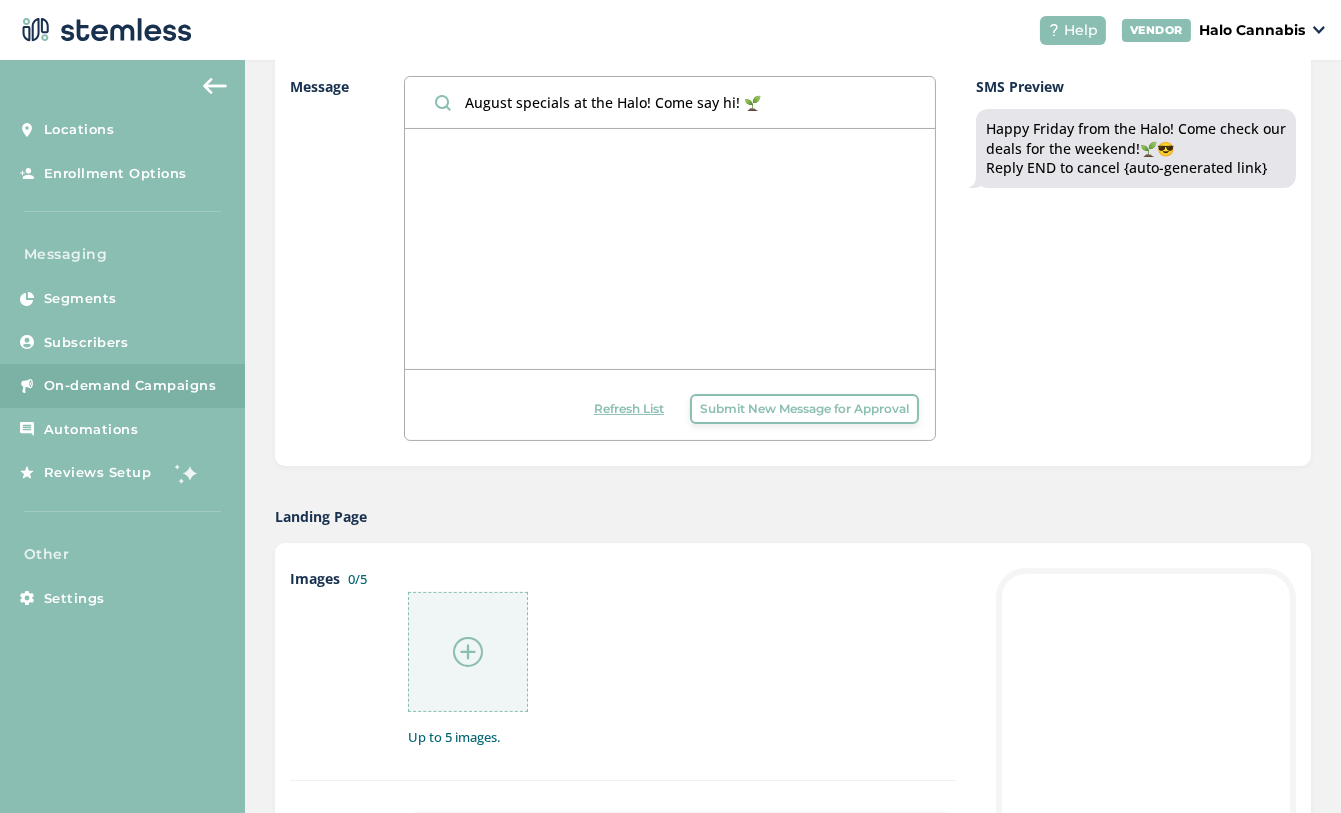 click on "Submit New Message for Approval" at bounding box center (804, 409) 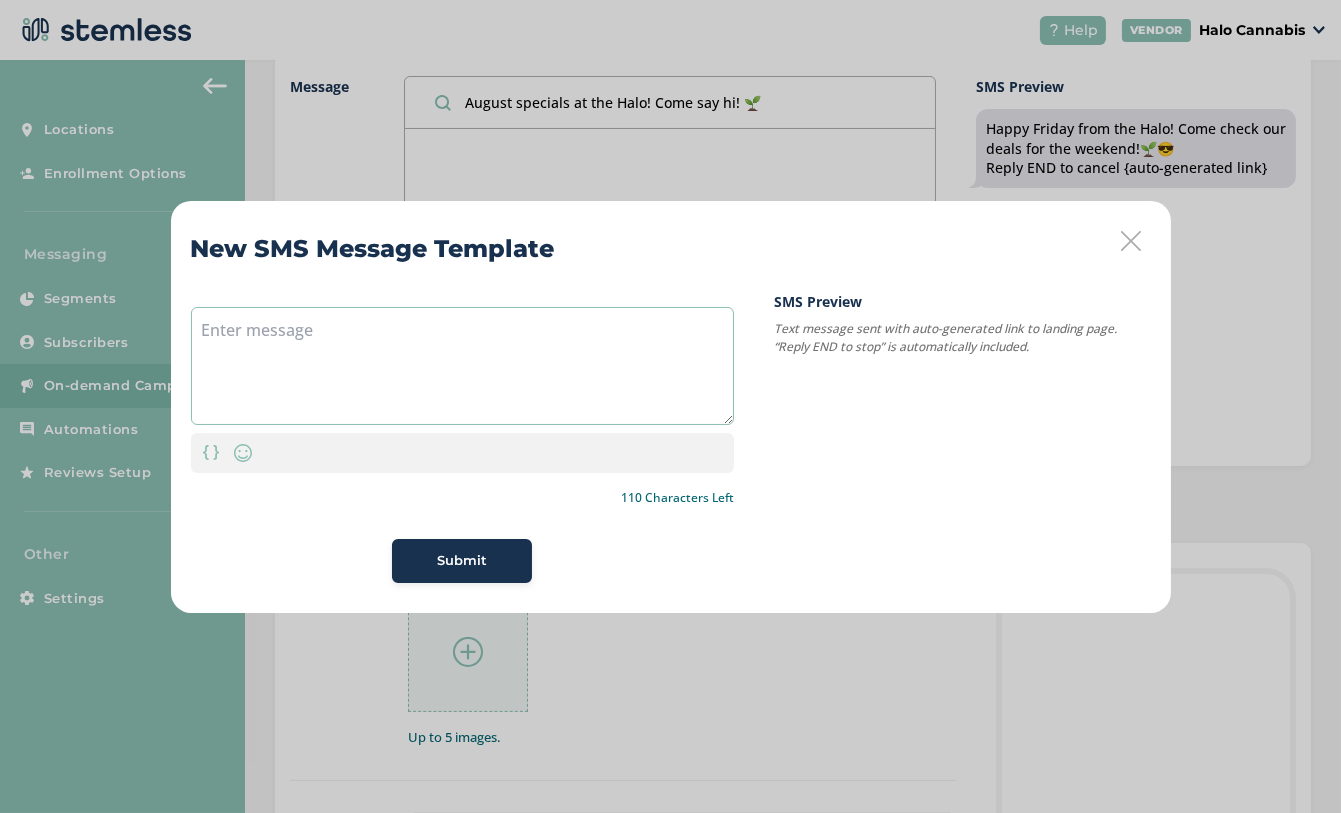 click at bounding box center (462, 366) 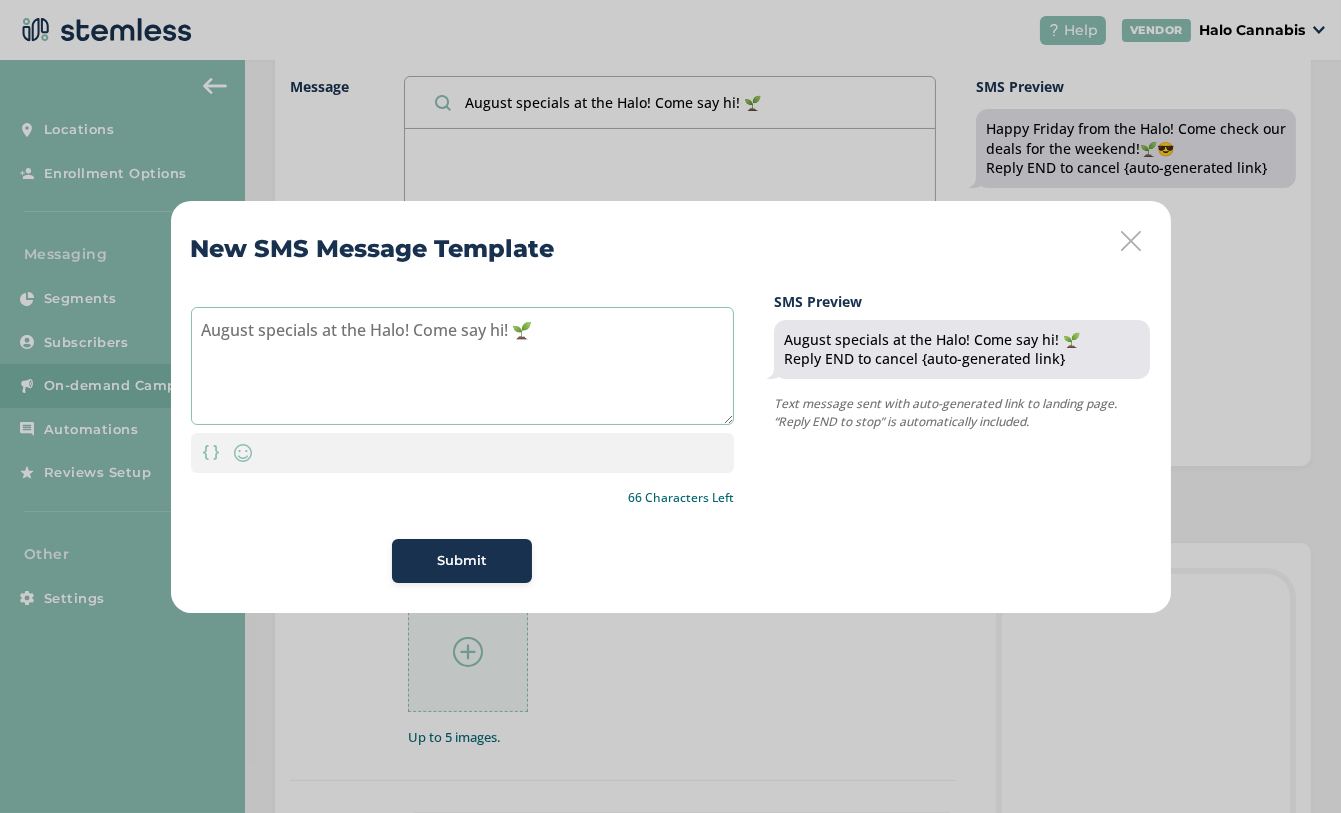 type on "August specials at the Halo! Come say hi! 🌱" 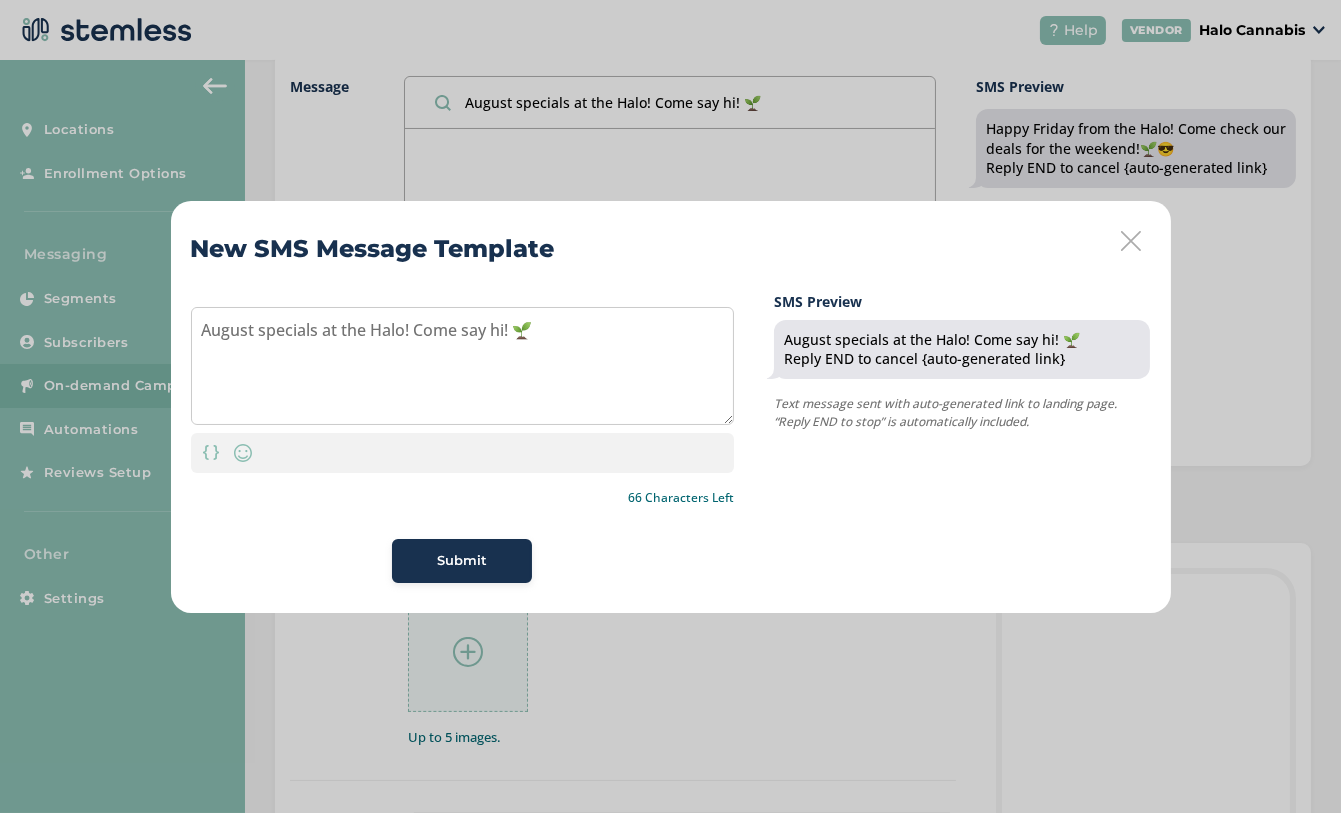 click on "Submit" at bounding box center (462, 561) 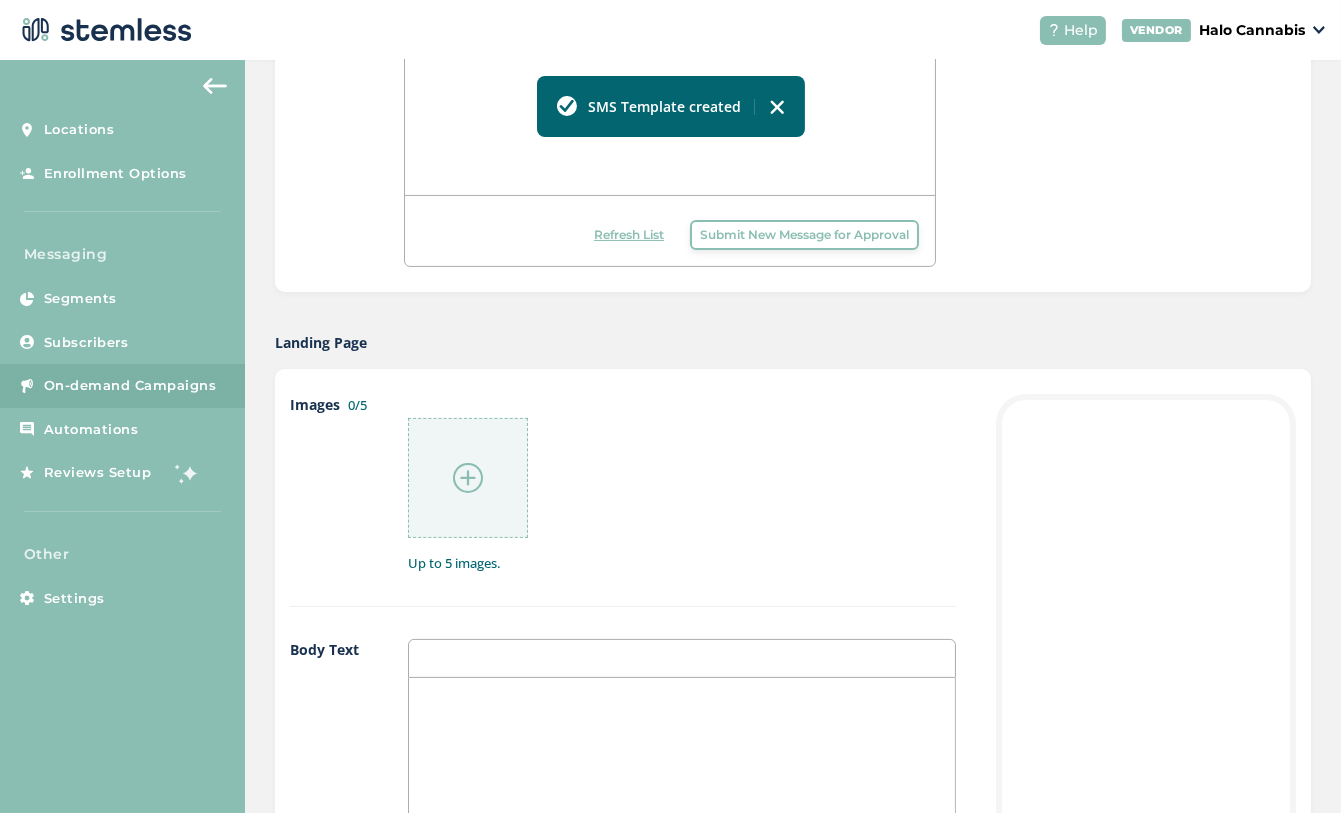 scroll, scrollTop: 695, scrollLeft: 0, axis: vertical 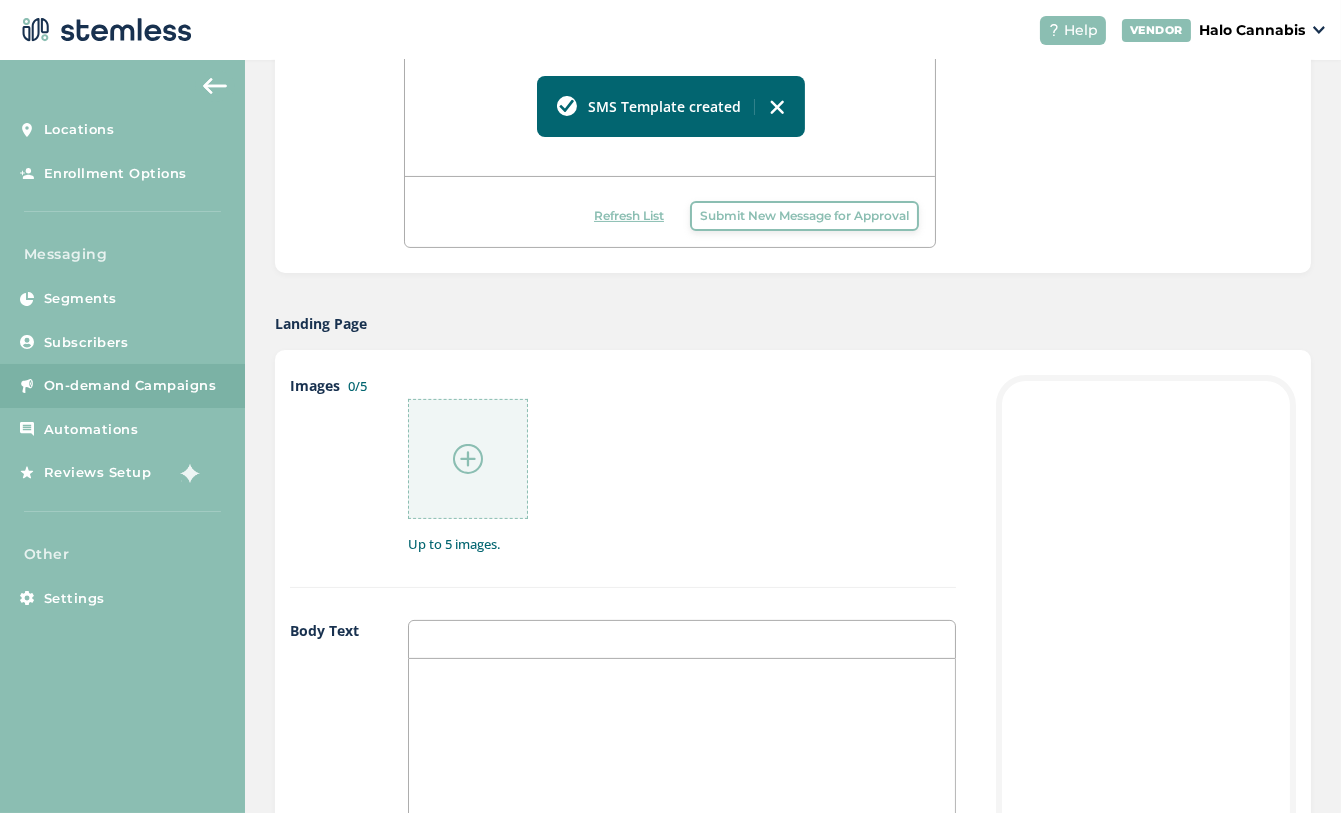 click at bounding box center (468, 459) 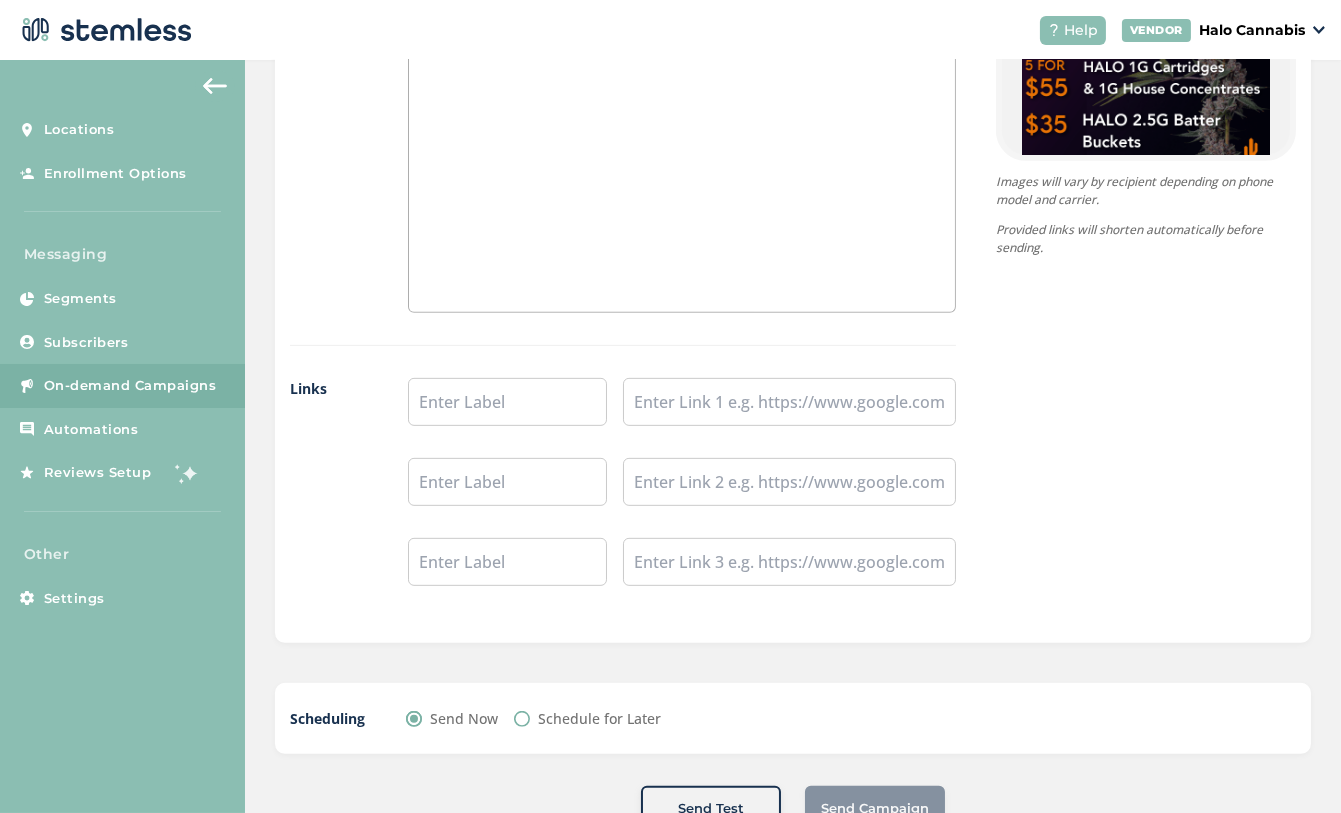 scroll, scrollTop: 1491, scrollLeft: 0, axis: vertical 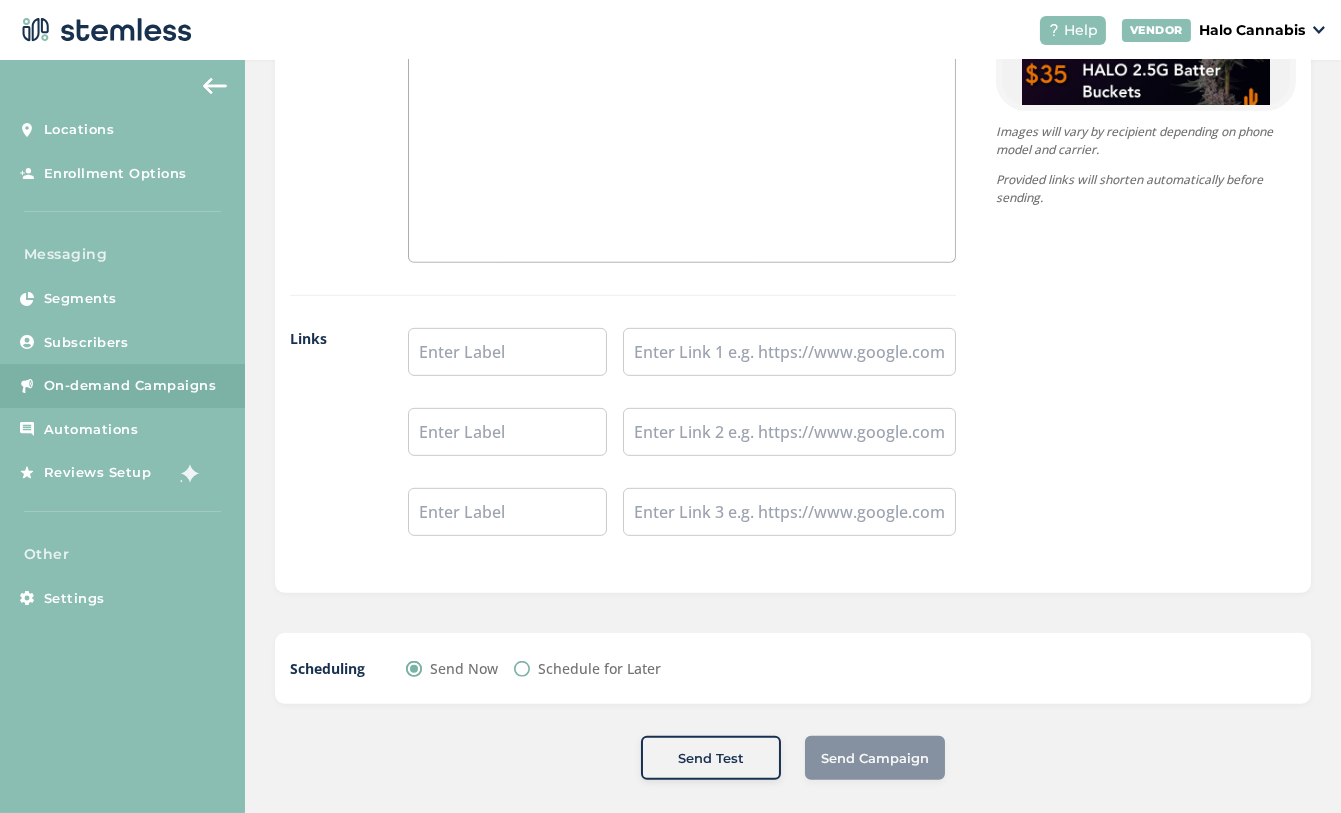 click on "Scheduling Send Now Schedule for Later" at bounding box center [793, 668] 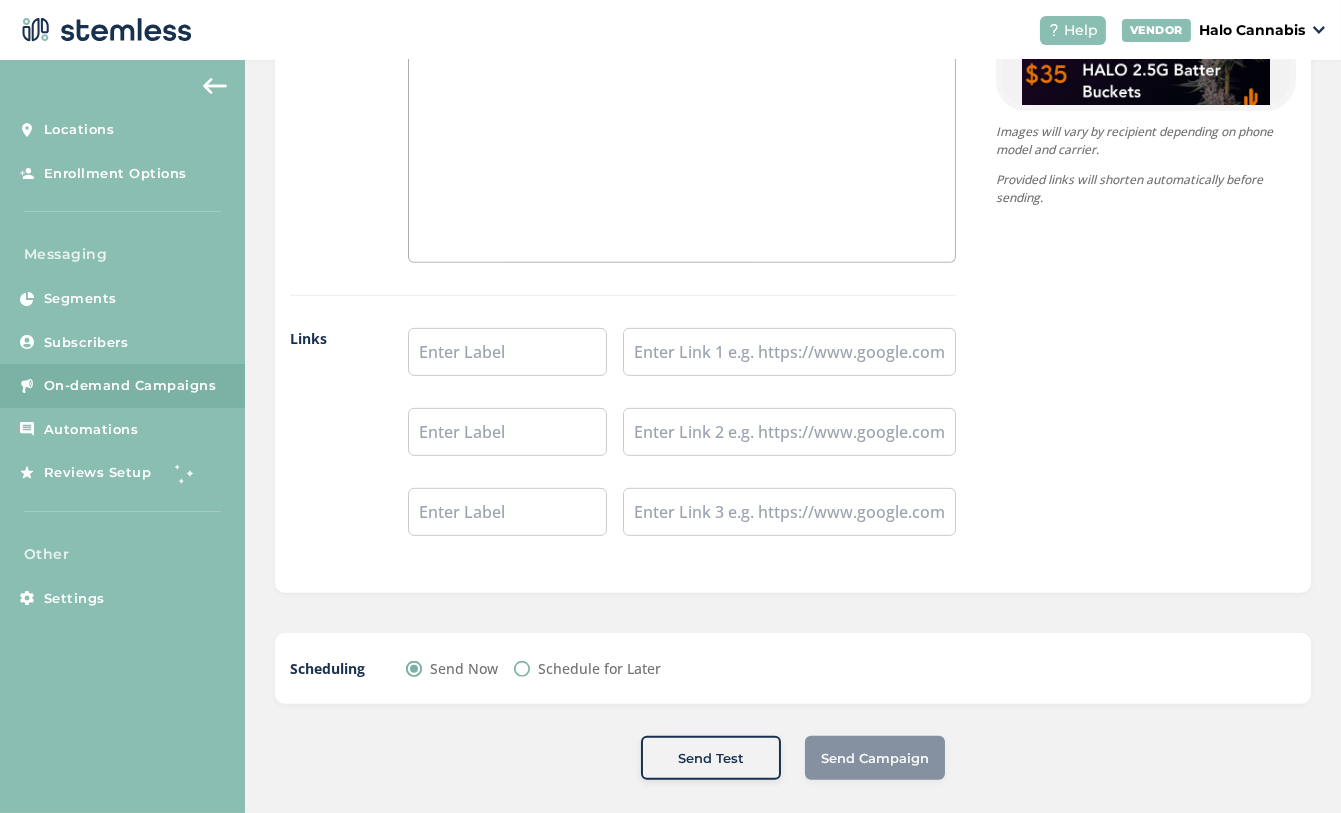 click on "Schedule for Later" at bounding box center (522, 669) 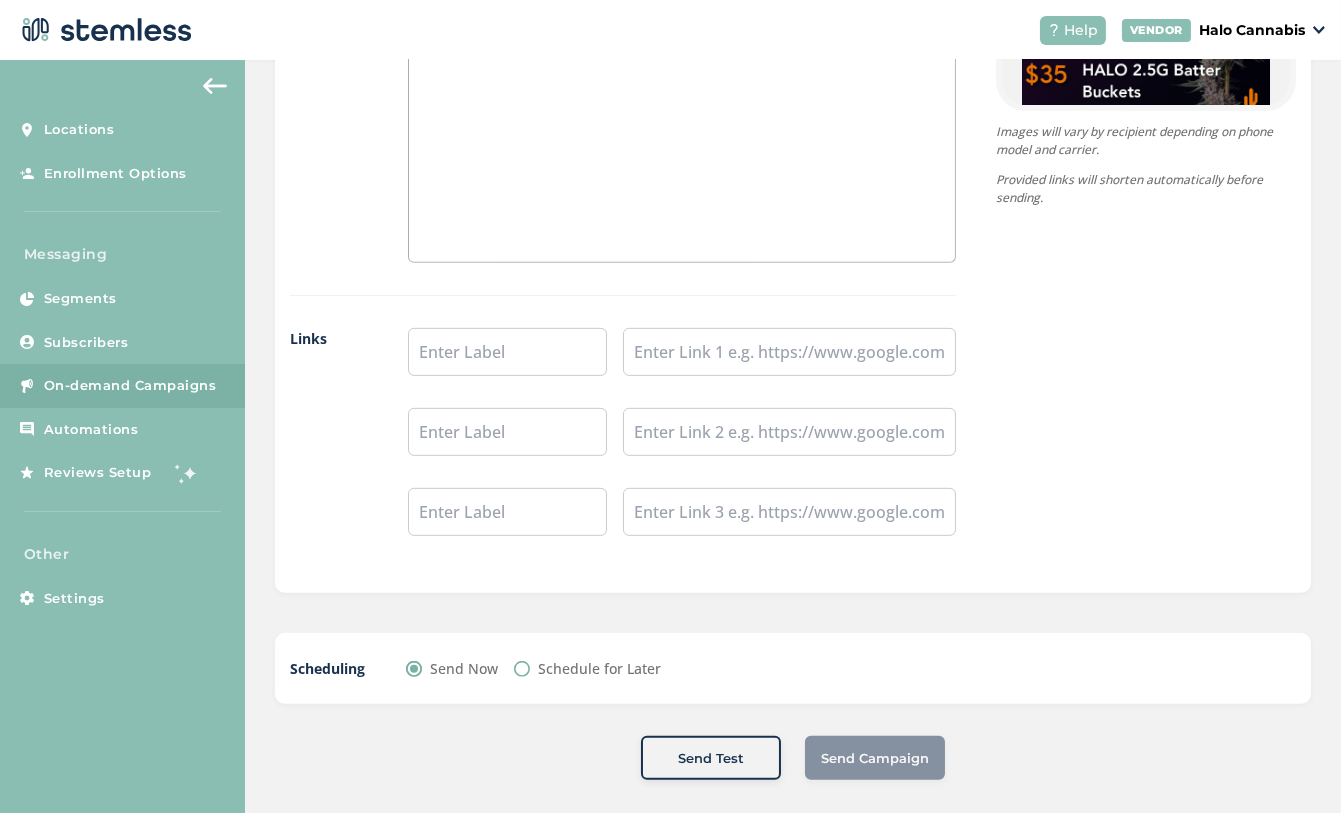 radio on "true" 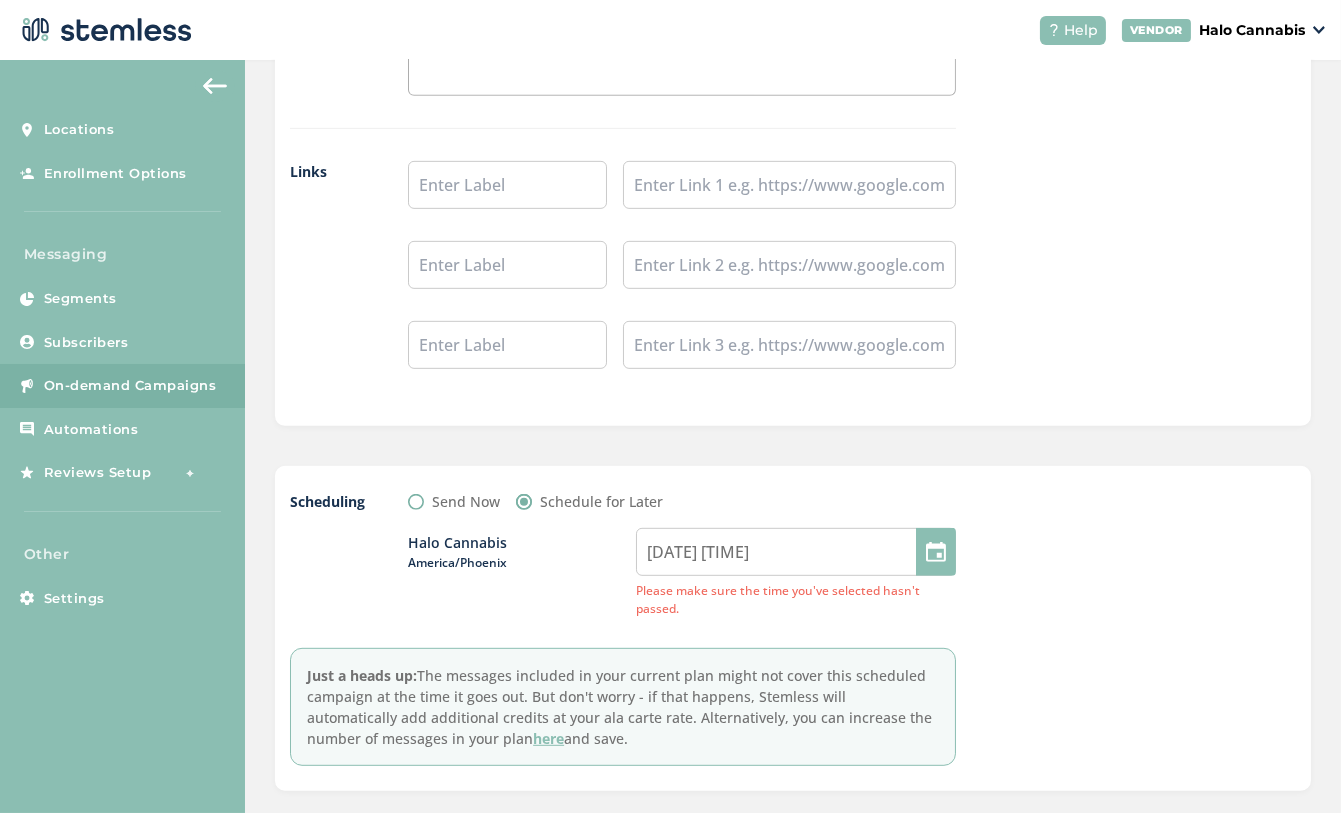 scroll, scrollTop: 1666, scrollLeft: 0, axis: vertical 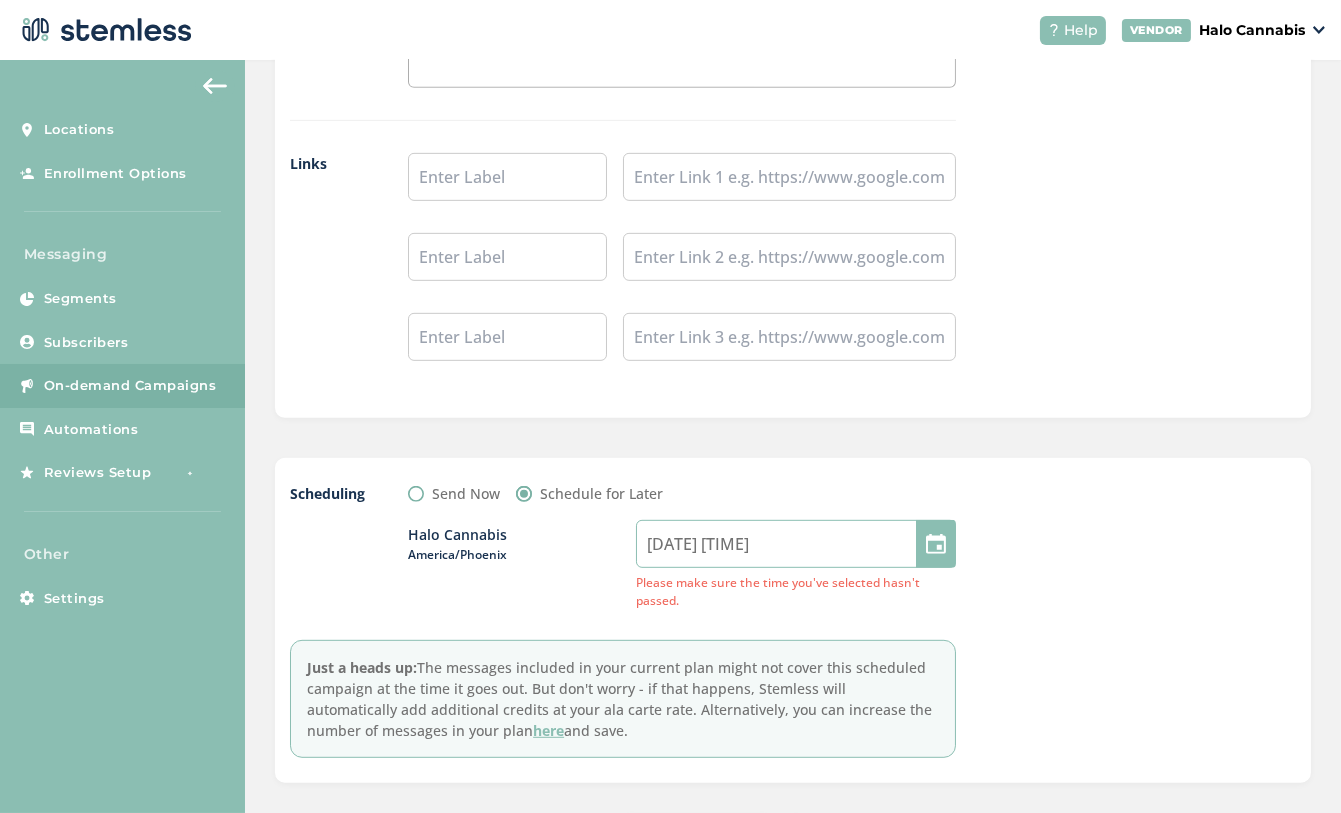 click on "[DATE] [TIME]" at bounding box center (796, 544) 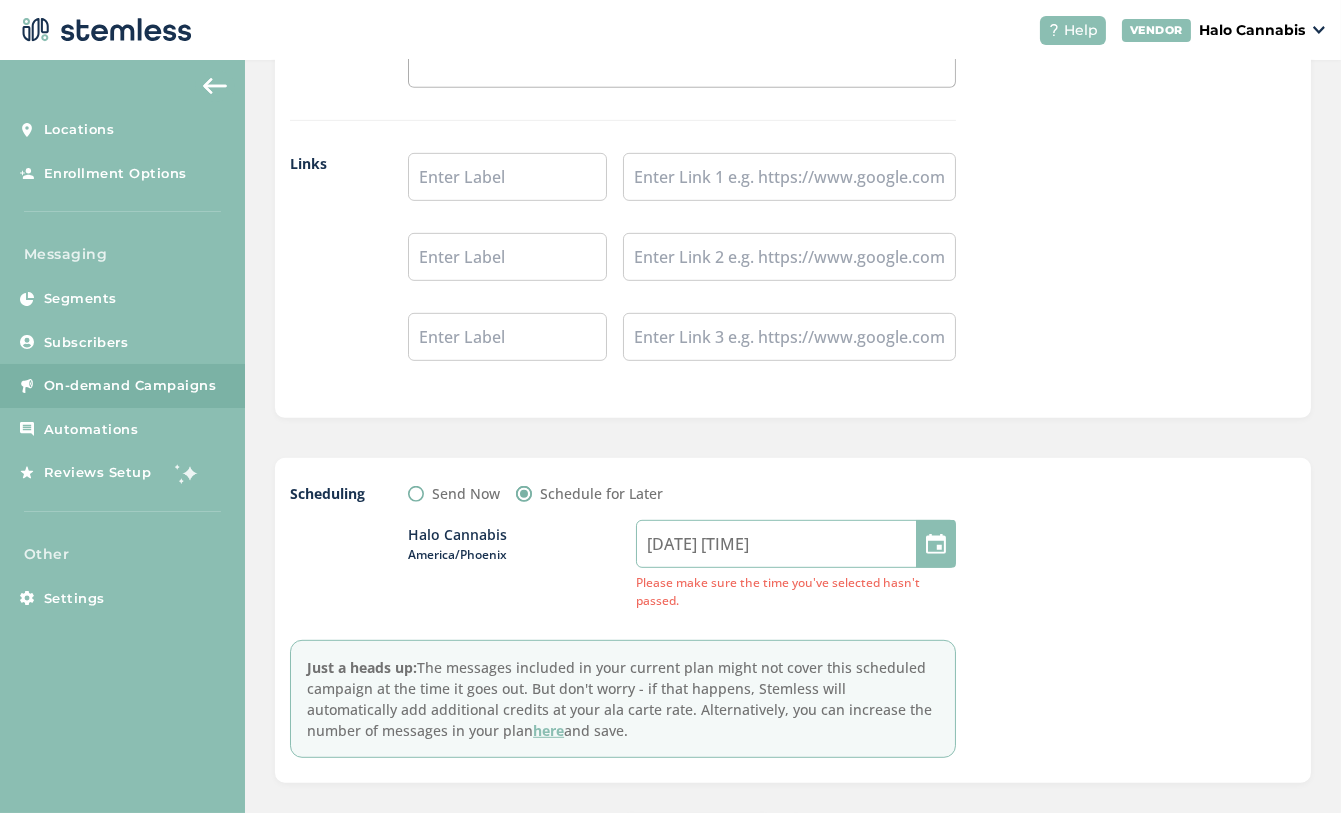 select on "21" 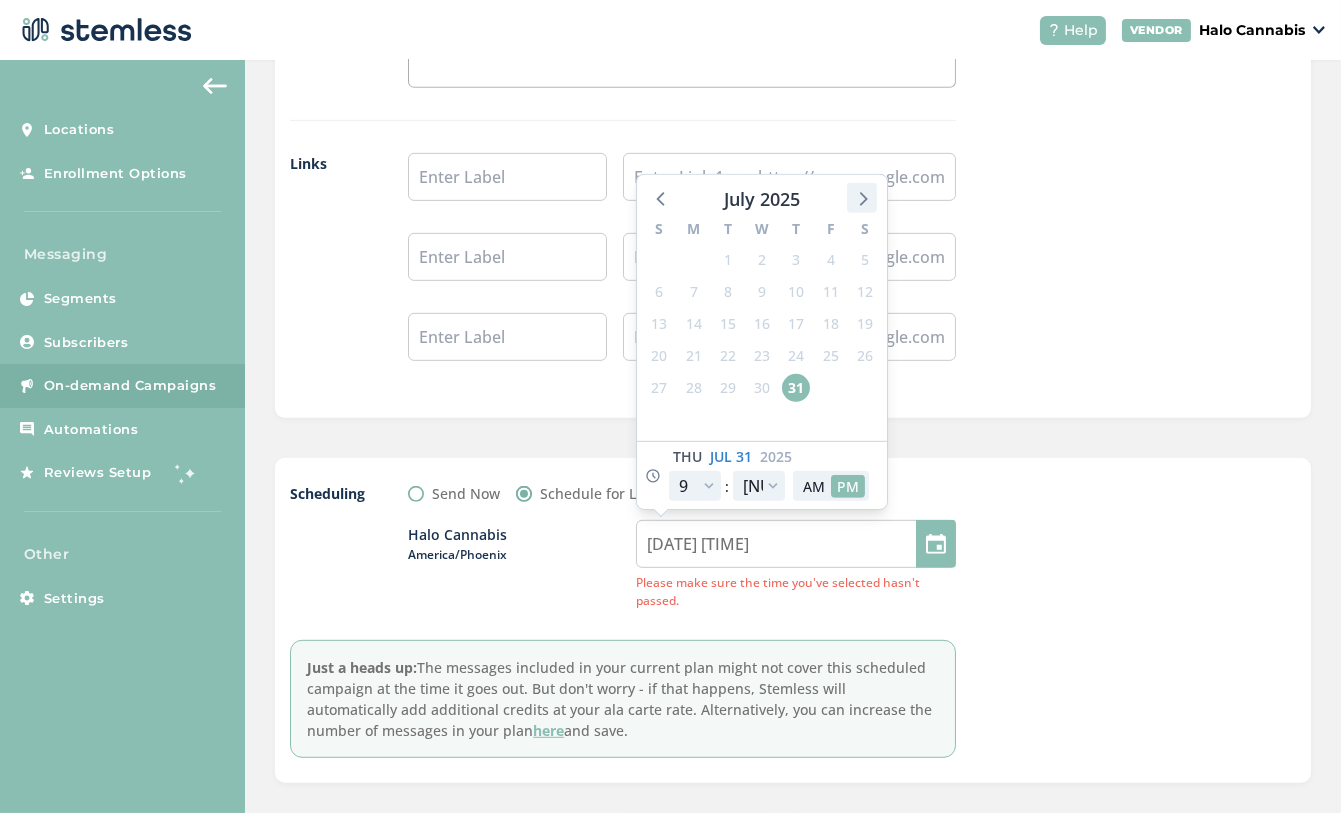 click 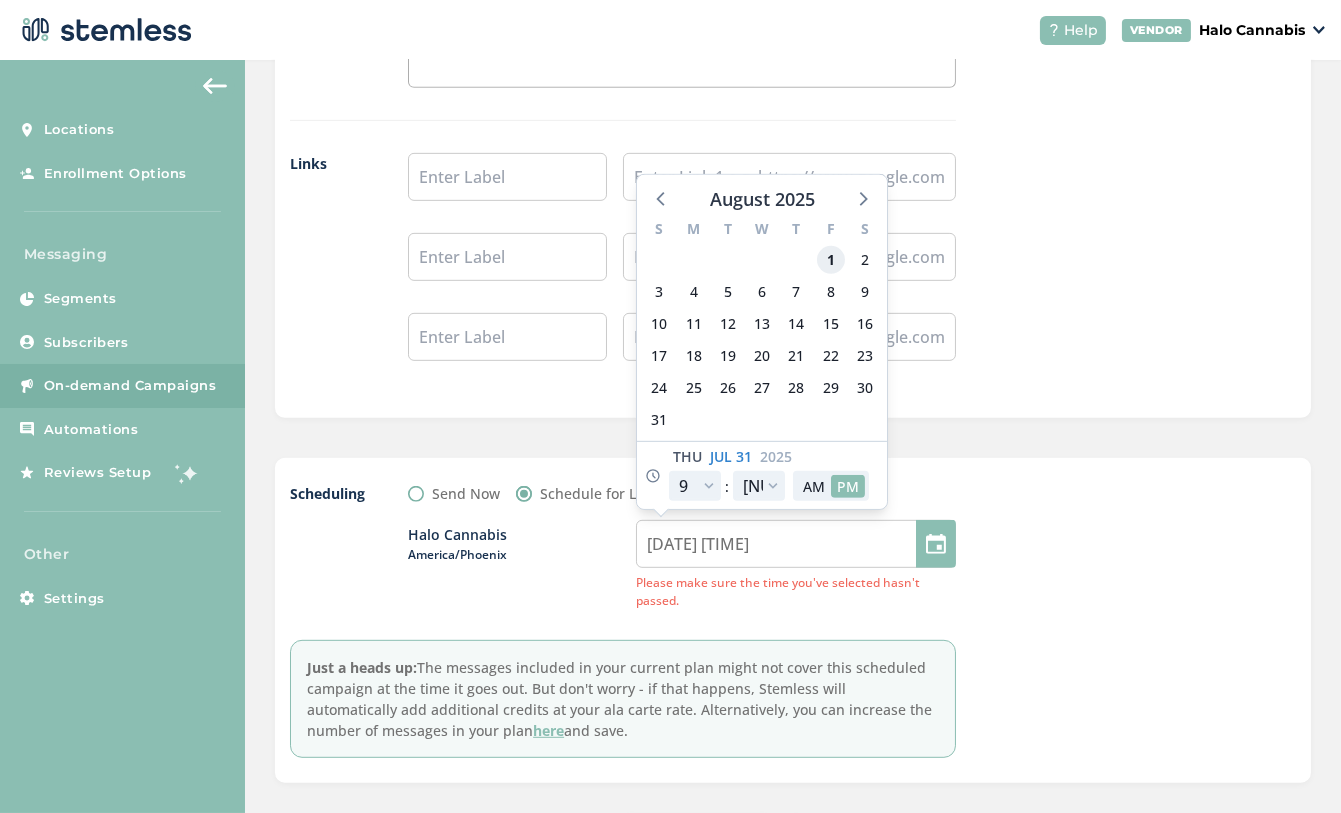 click on "1" at bounding box center [831, 260] 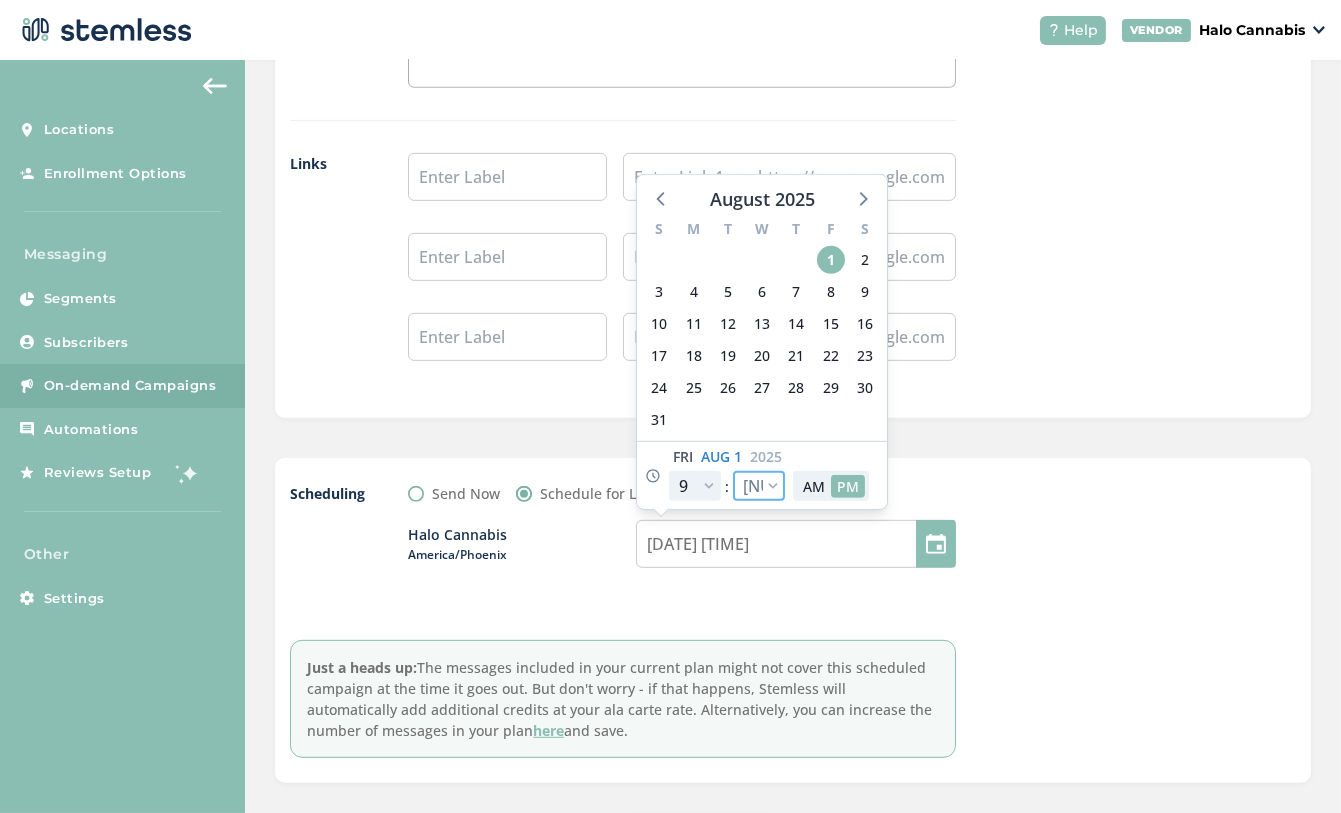 click on "00   05   10   15   20   25   30   35   40   45   50   55" at bounding box center [759, 486] 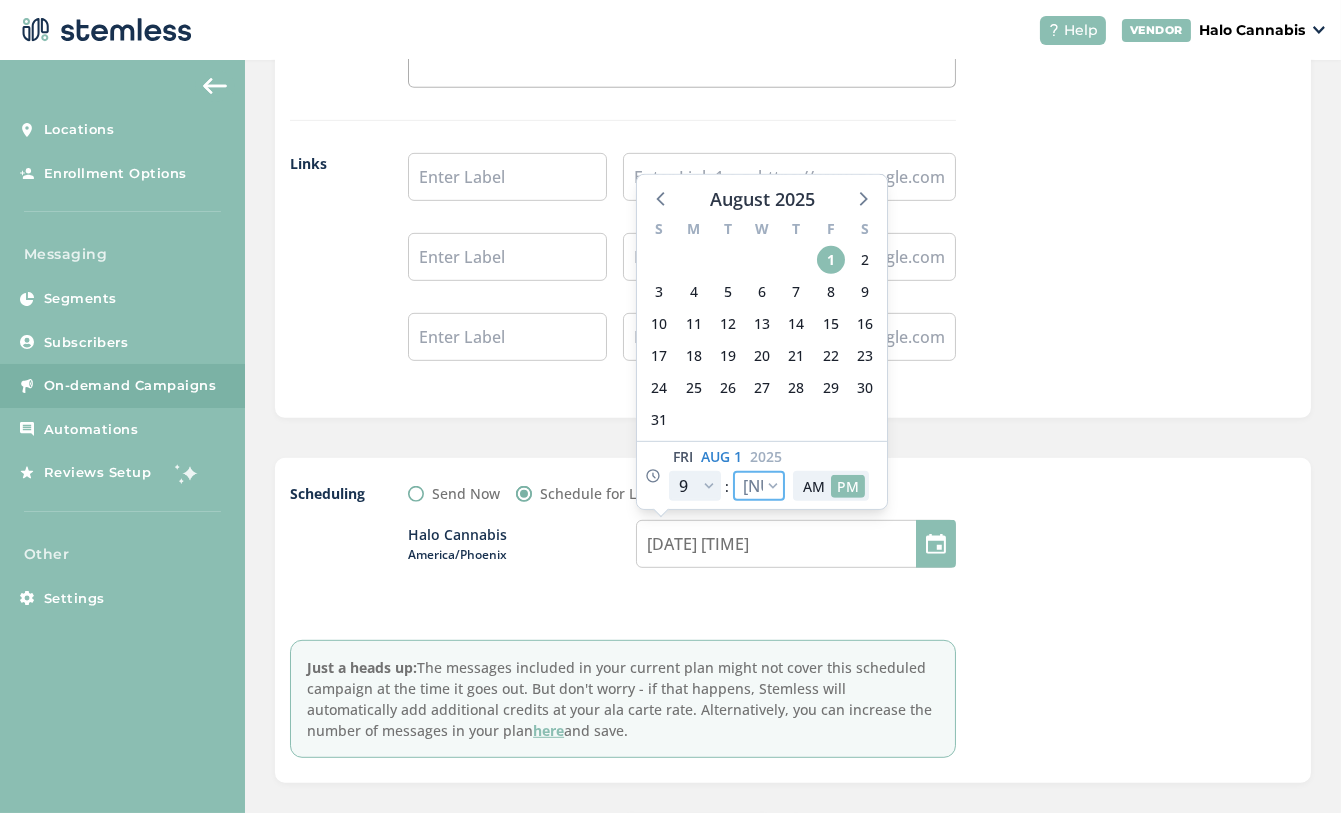 select on "15" 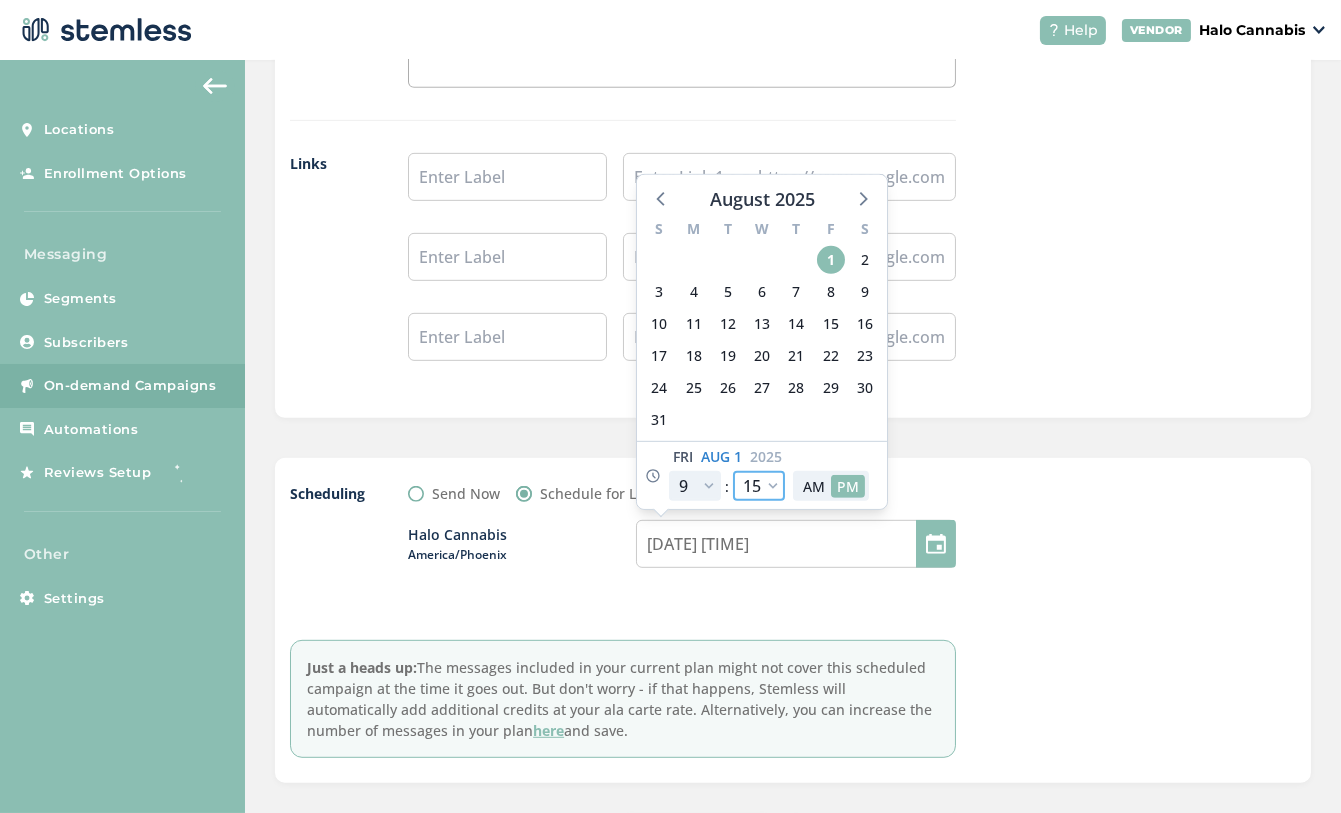 type on "[DATE] [TIME]" 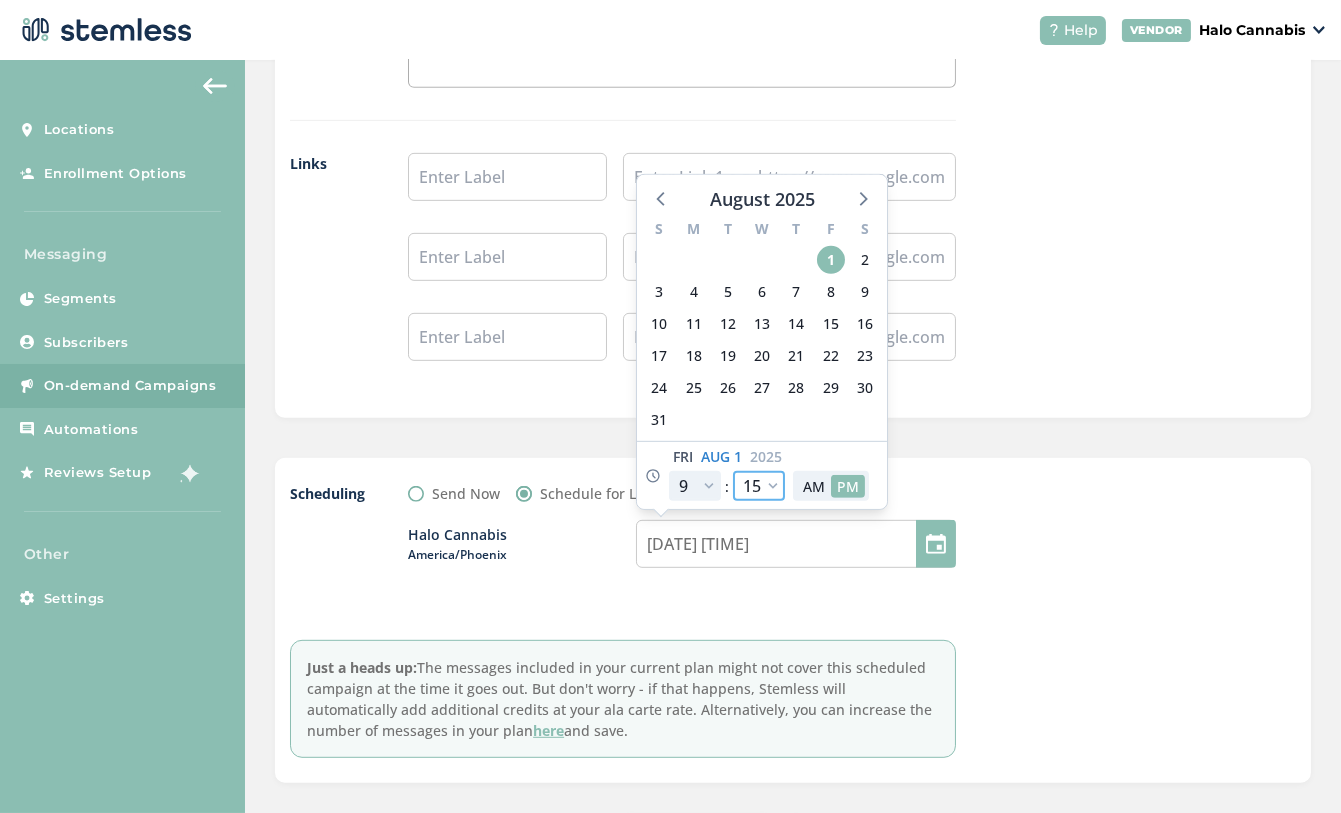 select on "15" 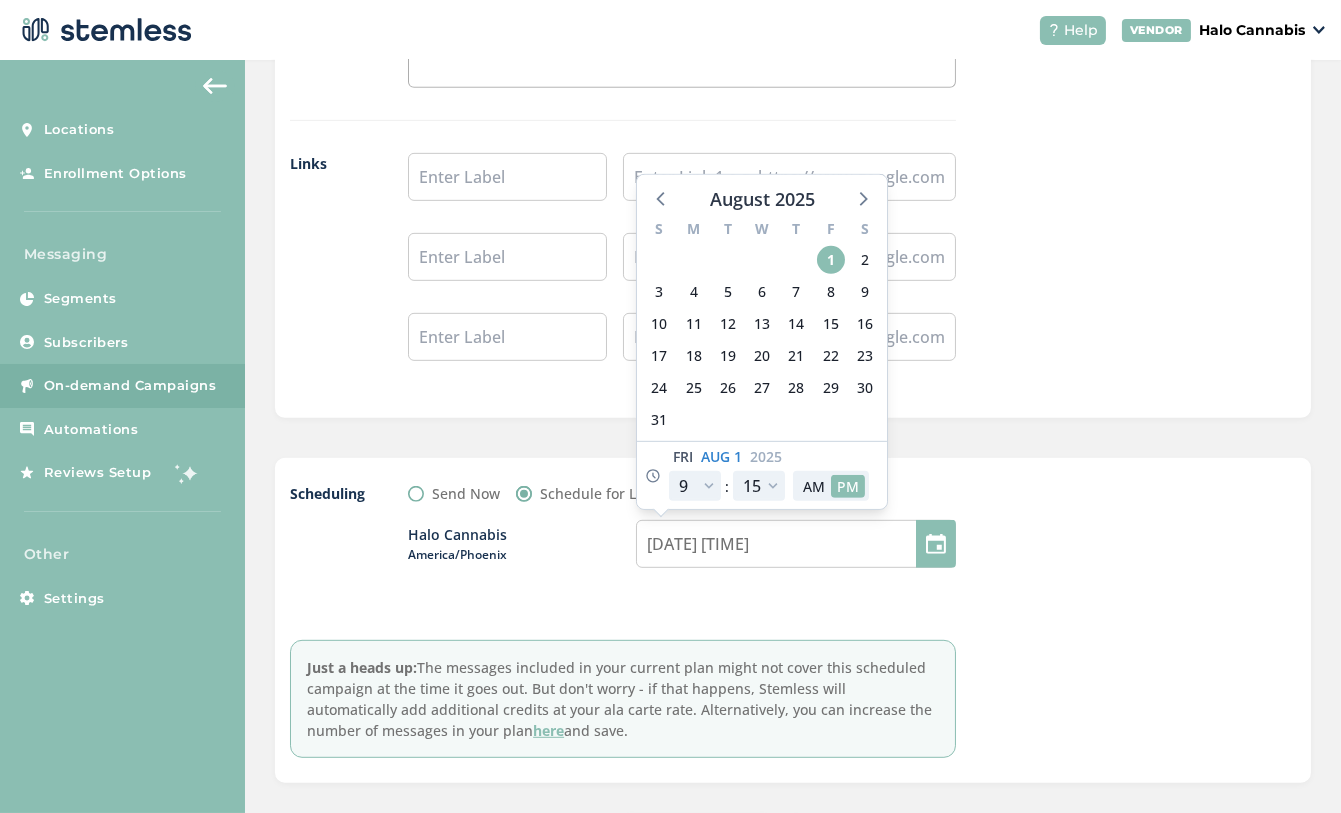 click at bounding box center (1146, 620) 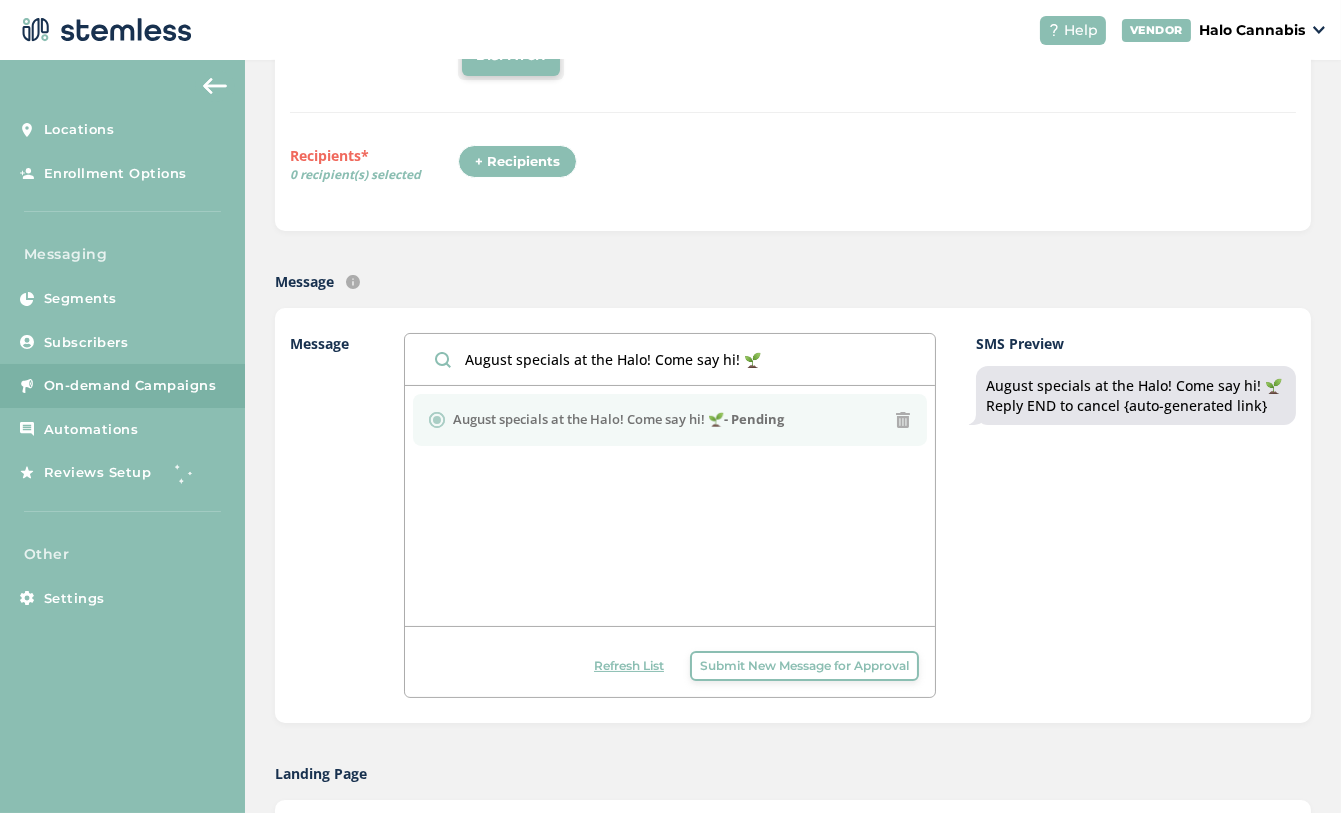 scroll, scrollTop: 243, scrollLeft: 0, axis: vertical 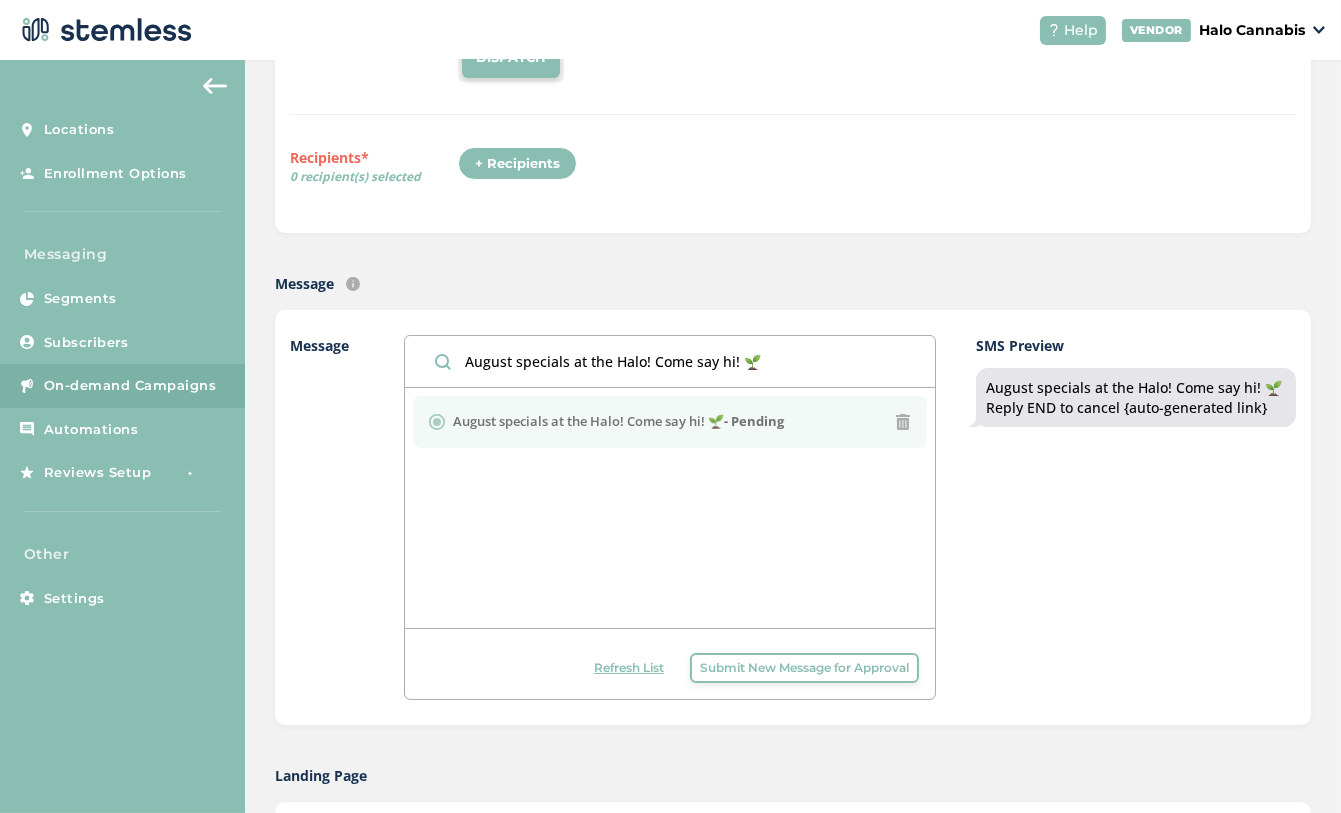 click at bounding box center [903, 422] 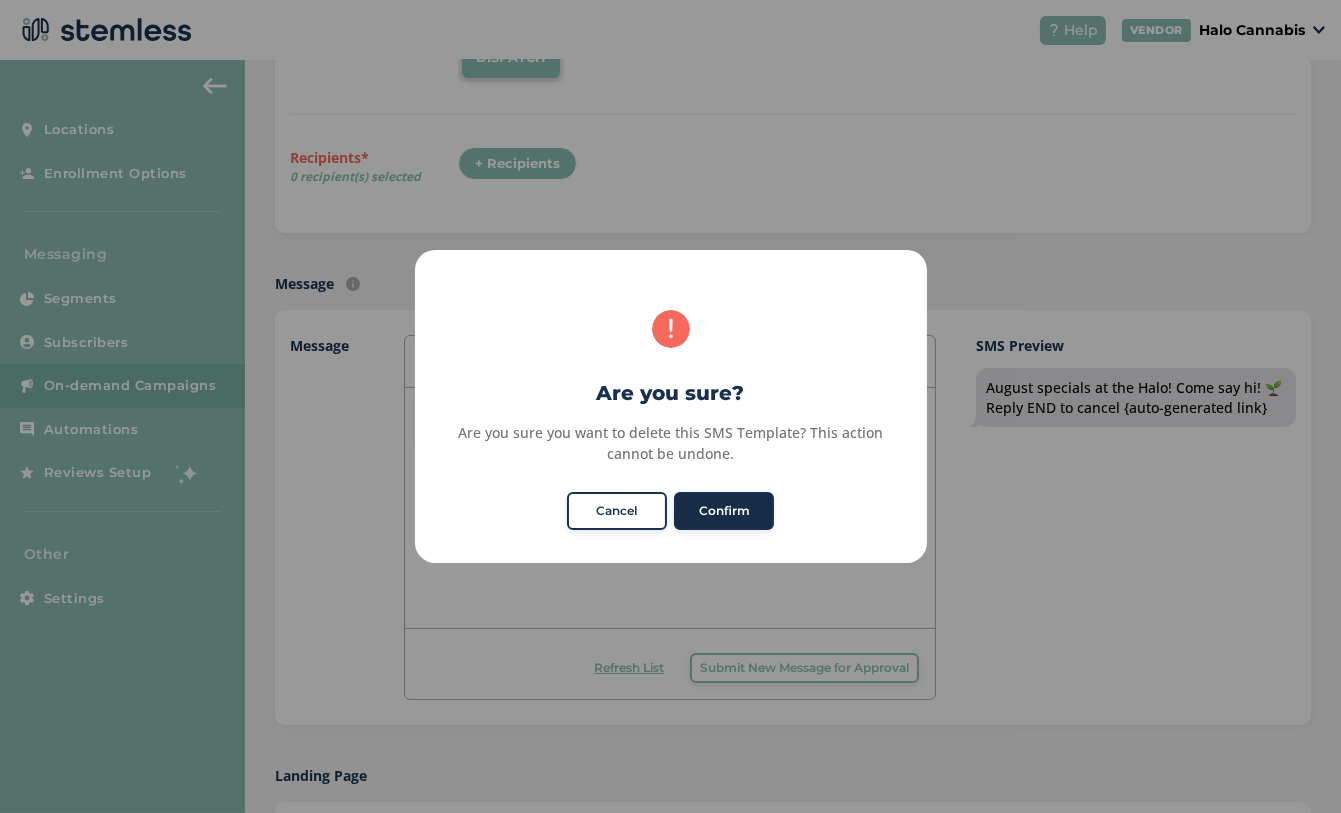 click on "Confirm" at bounding box center [724, 511] 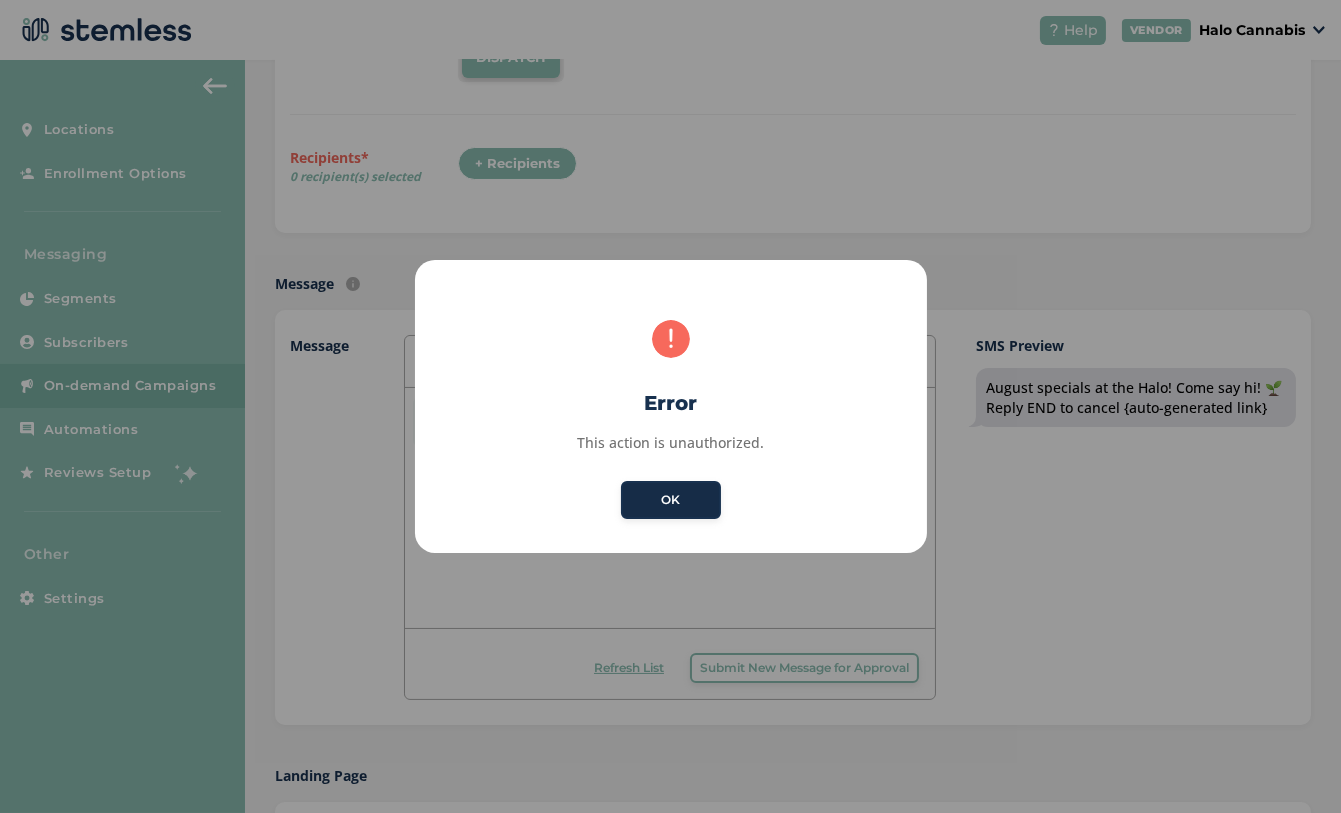 click on "OK" at bounding box center [671, 500] 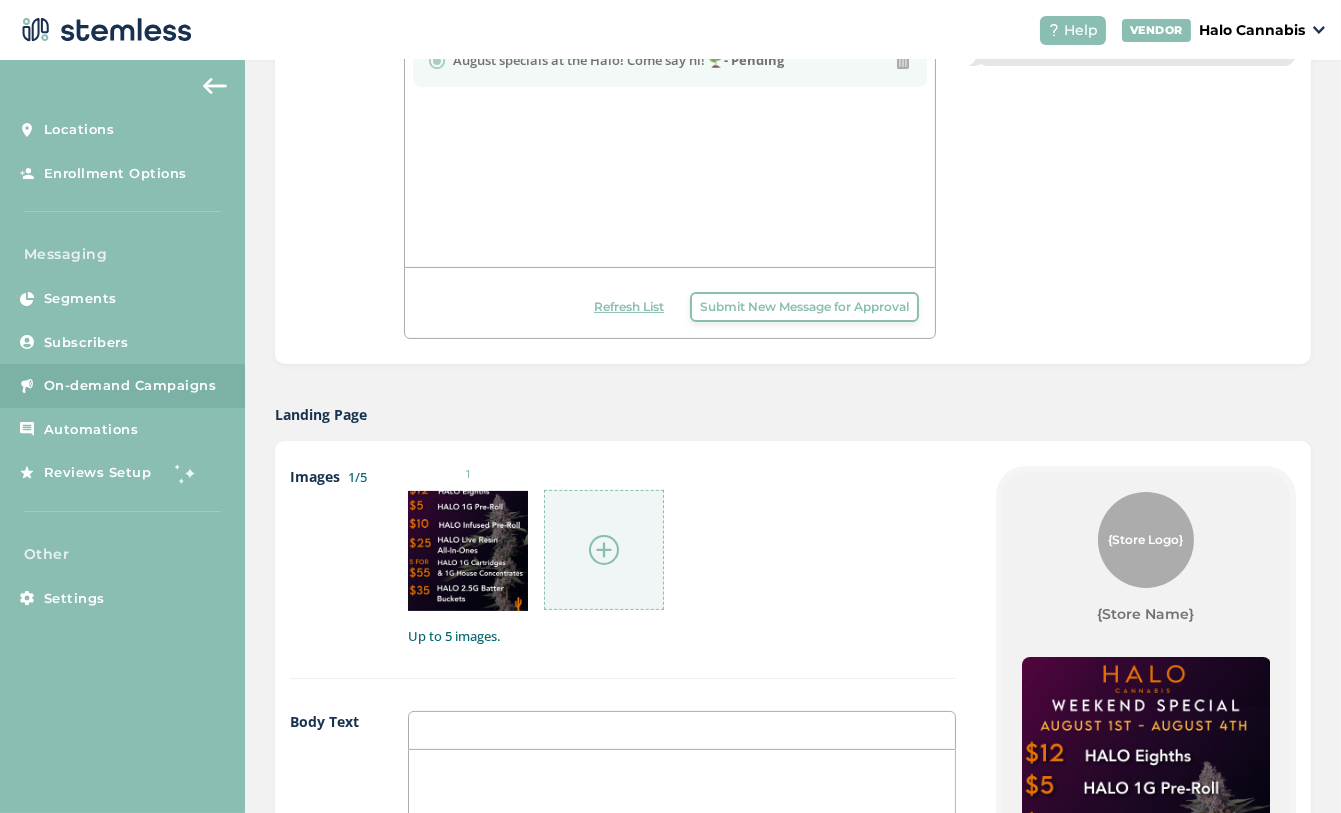 scroll, scrollTop: 683, scrollLeft: 0, axis: vertical 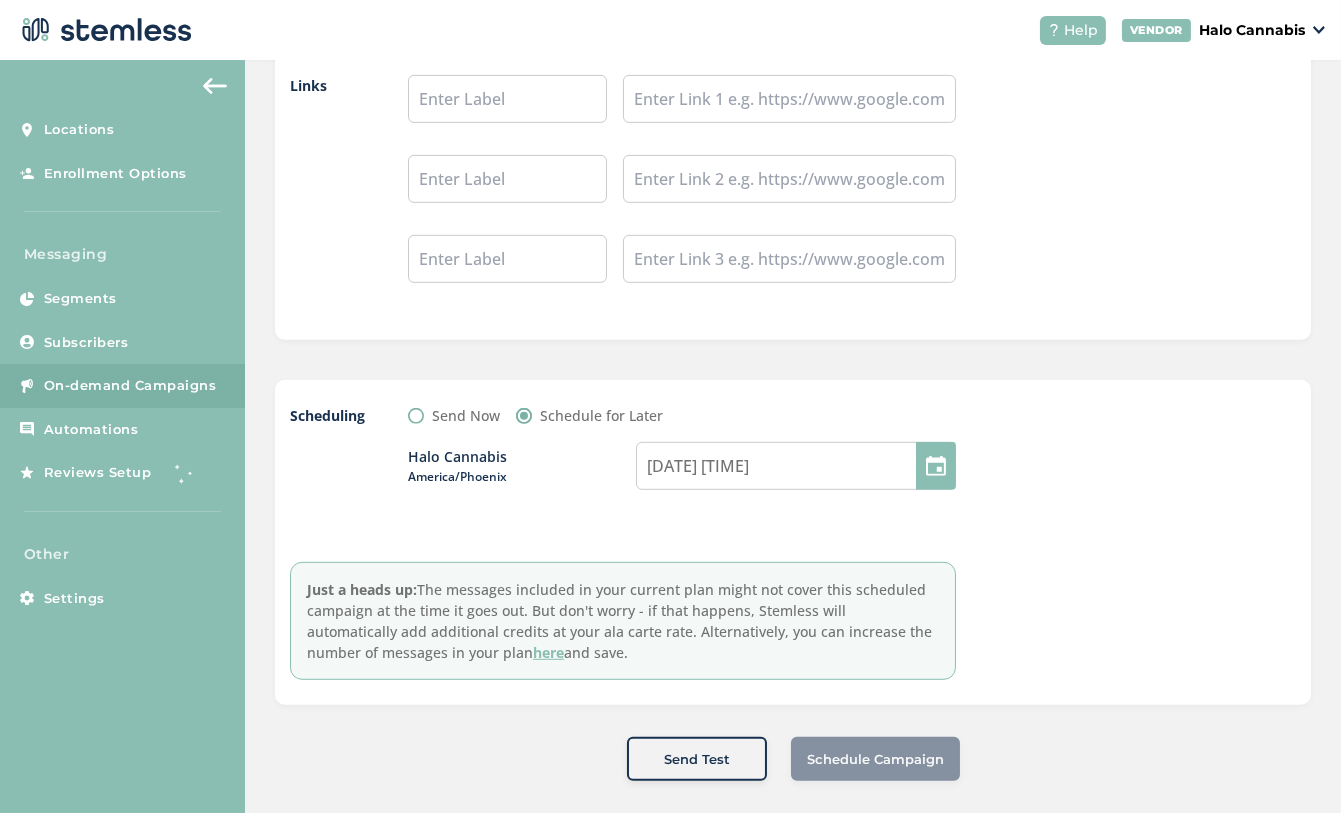 click on "Schedule Campaign" at bounding box center [875, 759] 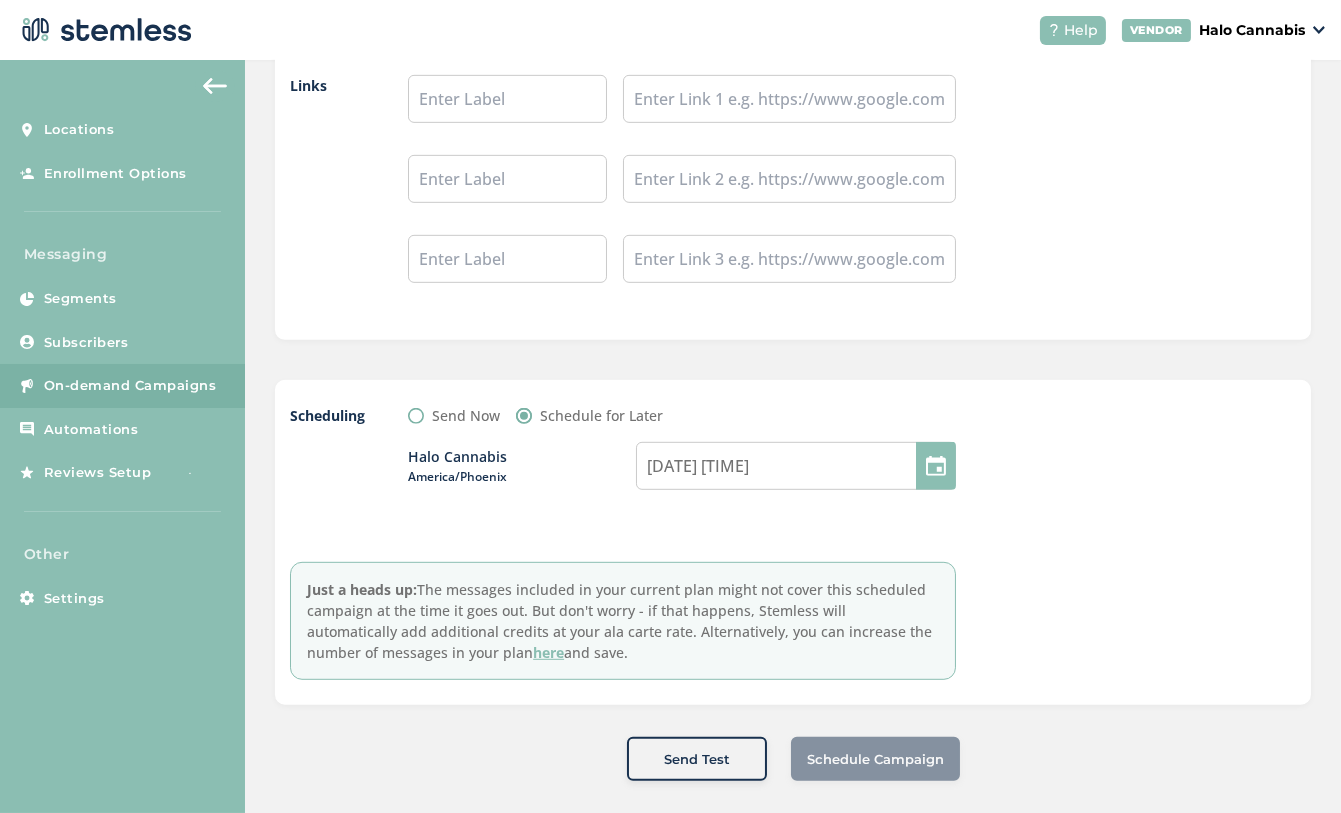 click on "Just a heads up:   The messages included in your current plan might not cover this scheduled campaign at the time it goes out. But don't worry - if that happens, Stemless will automatically add additional credits at your ala carte rate. Alternatively, you can increase the number of messages in your plan  here  and save." at bounding box center [623, 621] 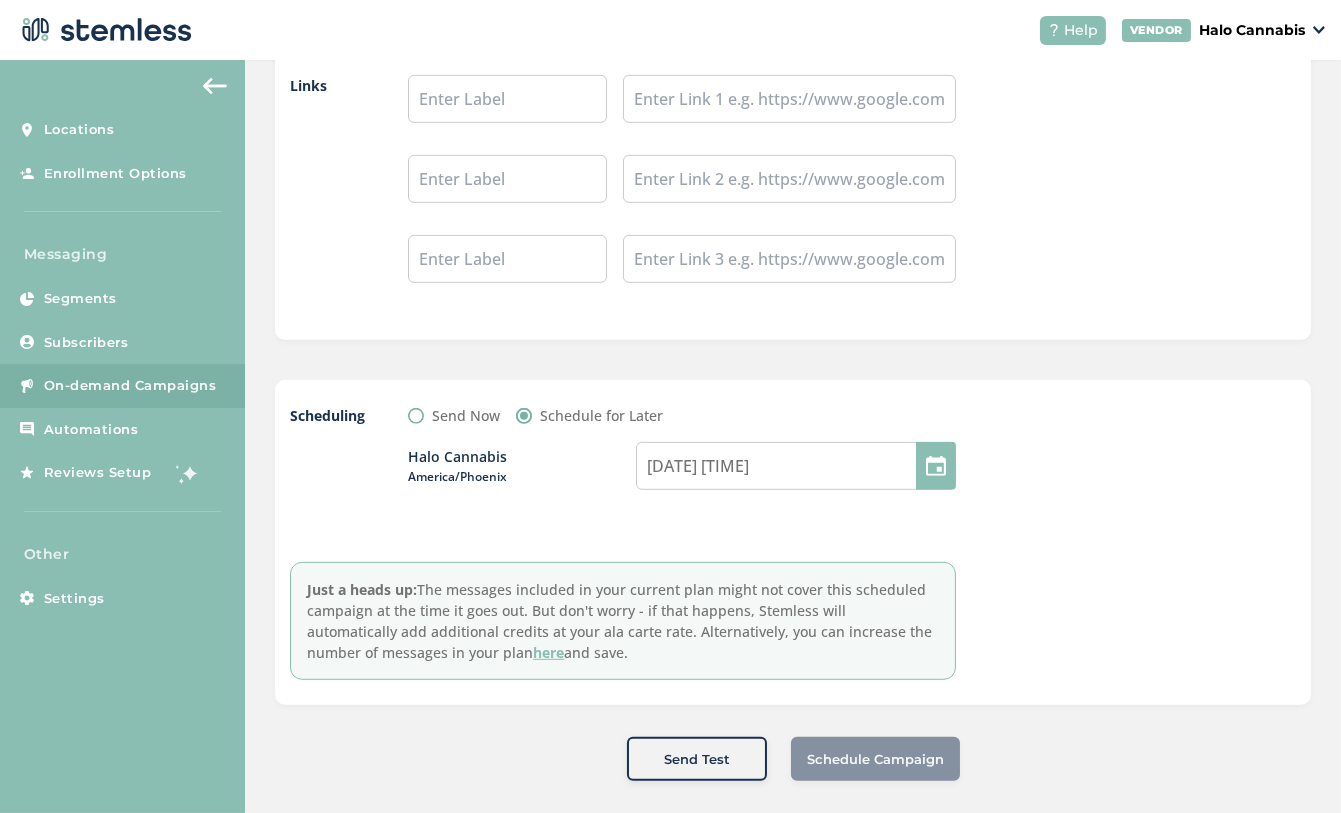 scroll, scrollTop: 0, scrollLeft: 0, axis: both 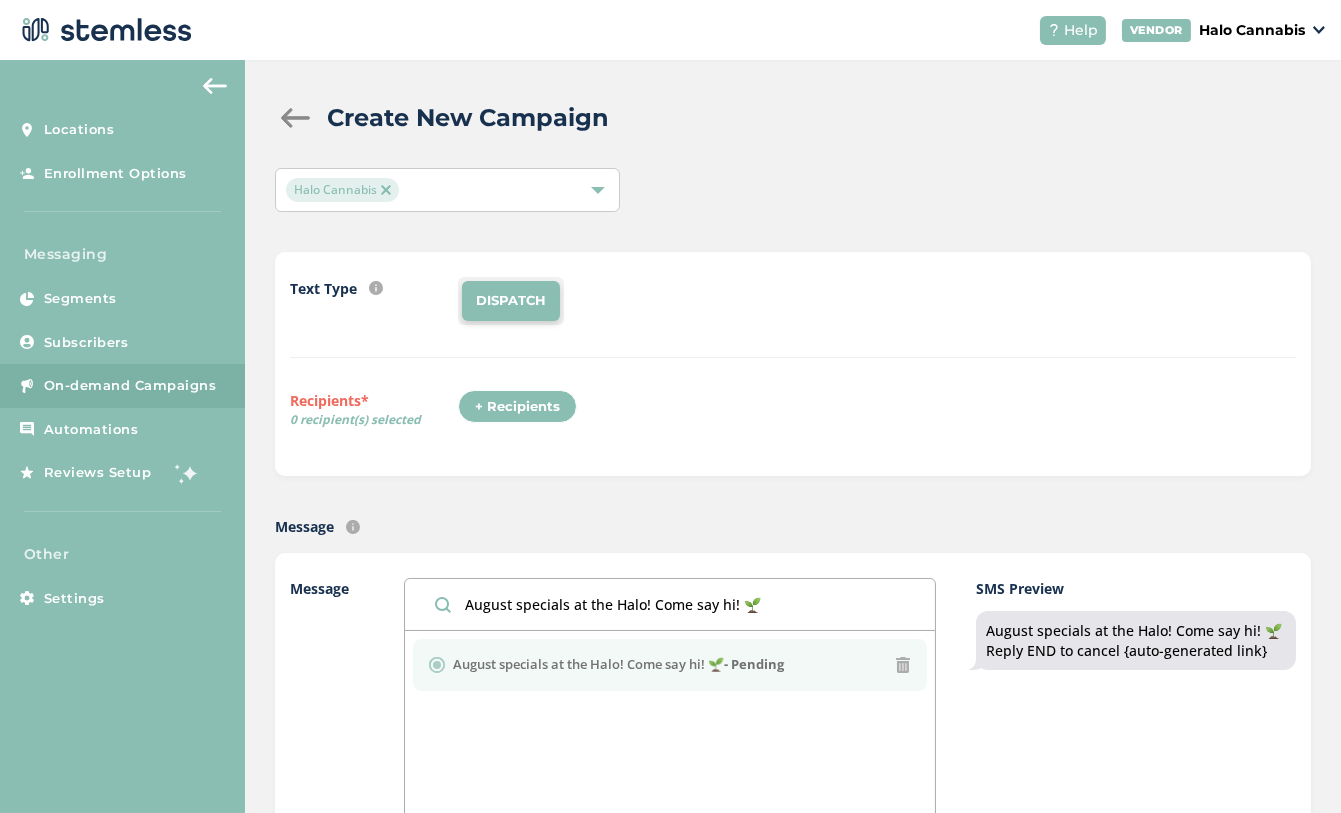 click on "+ Recipients" at bounding box center [517, 407] 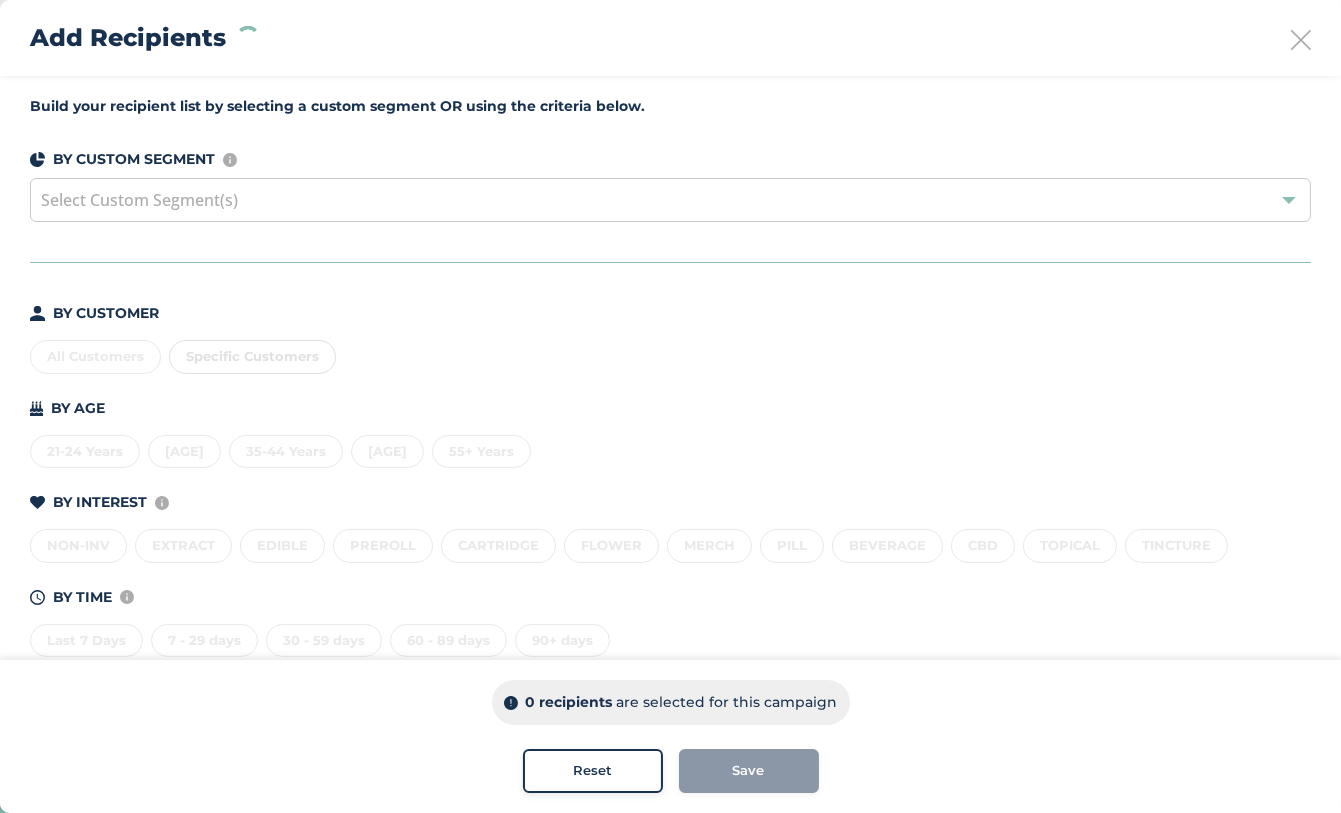click on "Select Custom Segment(s)" at bounding box center (670, 200) 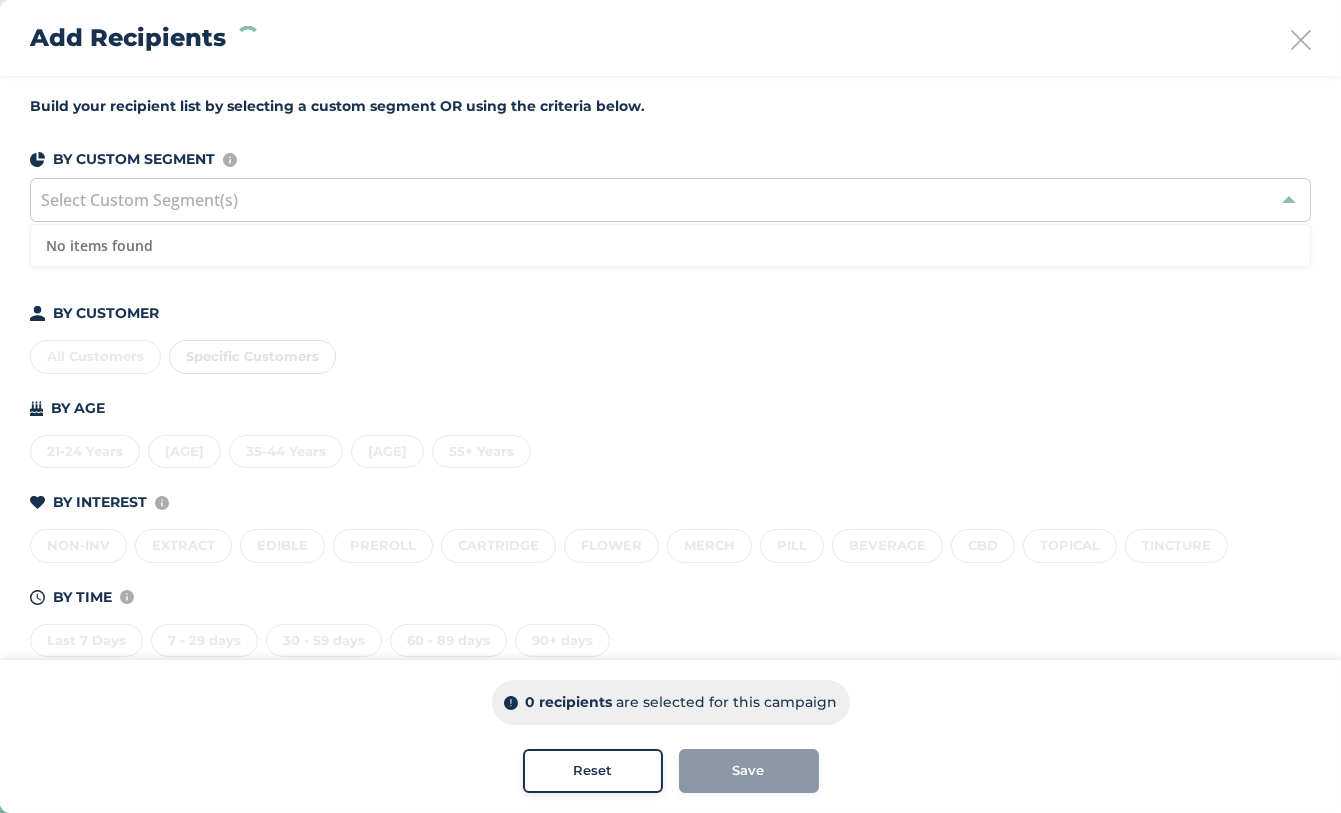 click on "Build your recipient list by selecting a custom segment OR using the criteria below.  BY CUSTOM SEGMENT  Custom segments are user-defined subscriber lists  that you can upload or create  here . Select Custom Segment(s)  No items found   BY CUSTOMER   All Customers  Specific Customers  BY AGE   21-24 Years   25-34 Years   35-44 Years   45-54 Years   55+ Years   BY INTEREST  Displays Stemless categories defined in the  Category Mapping tab of your Location Profile  NON-INV   EXTRACT   EDIBLE   PREROLL   CARTRIDGE   FLOWER   MERCH   PILL   BEVERAGE   CBD   TOPICAL   TINCTURE   BY TIME  Amount of time since  last visit to your store  Last 7 Days   7 - 29 days   30 - 59 days   60 - 89 days   90+ days" at bounding box center (670, 388) 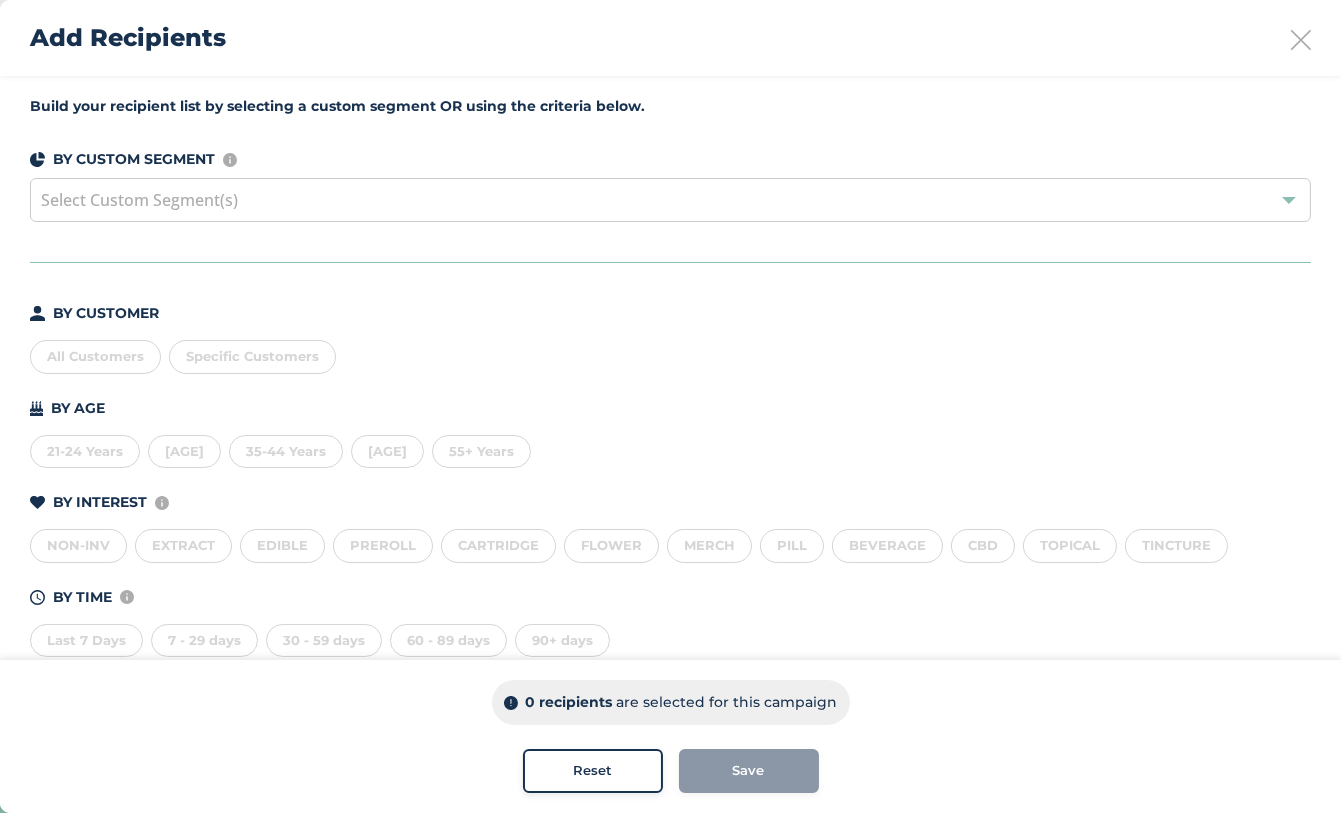click on "Select Custom Segment(s)" at bounding box center (670, 200) 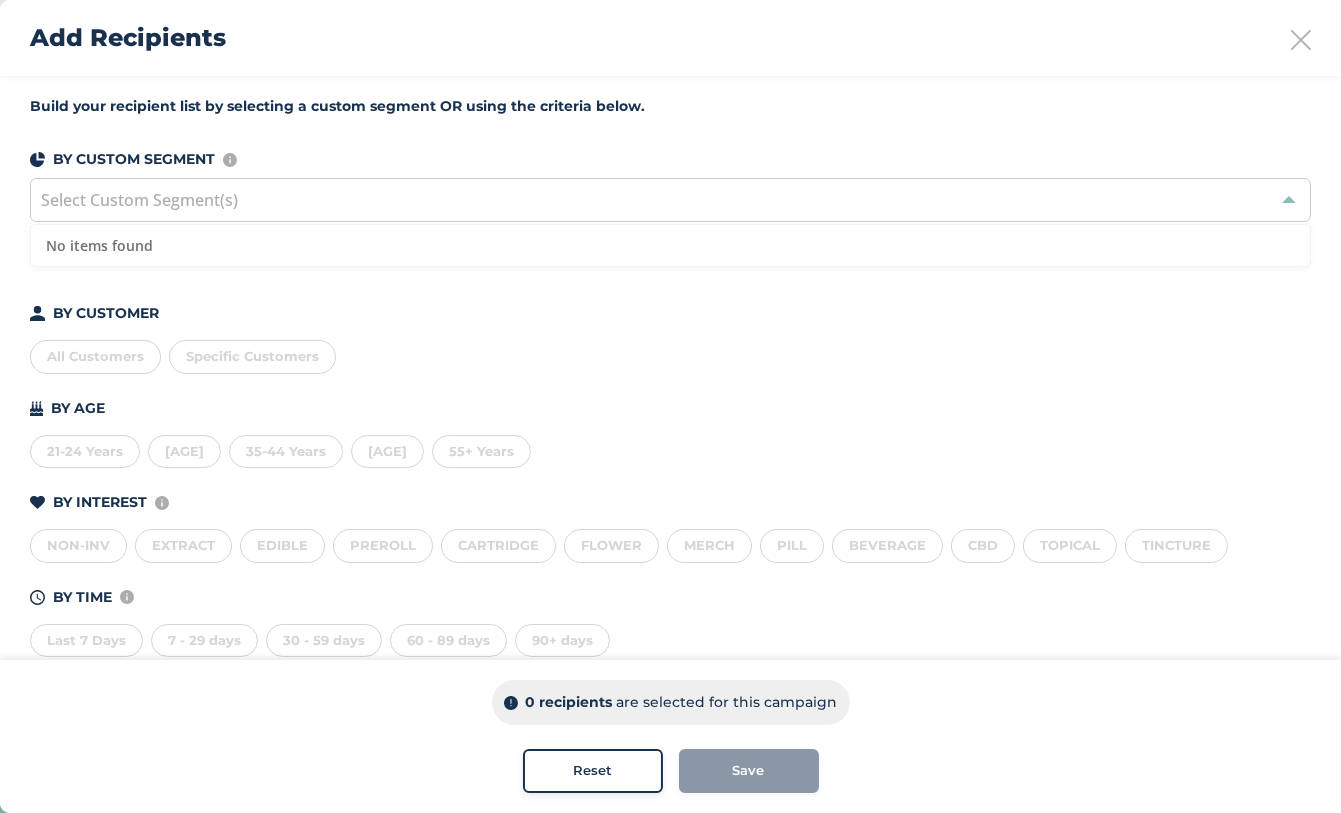click on "Select Custom Segment(s)" at bounding box center (670, 200) 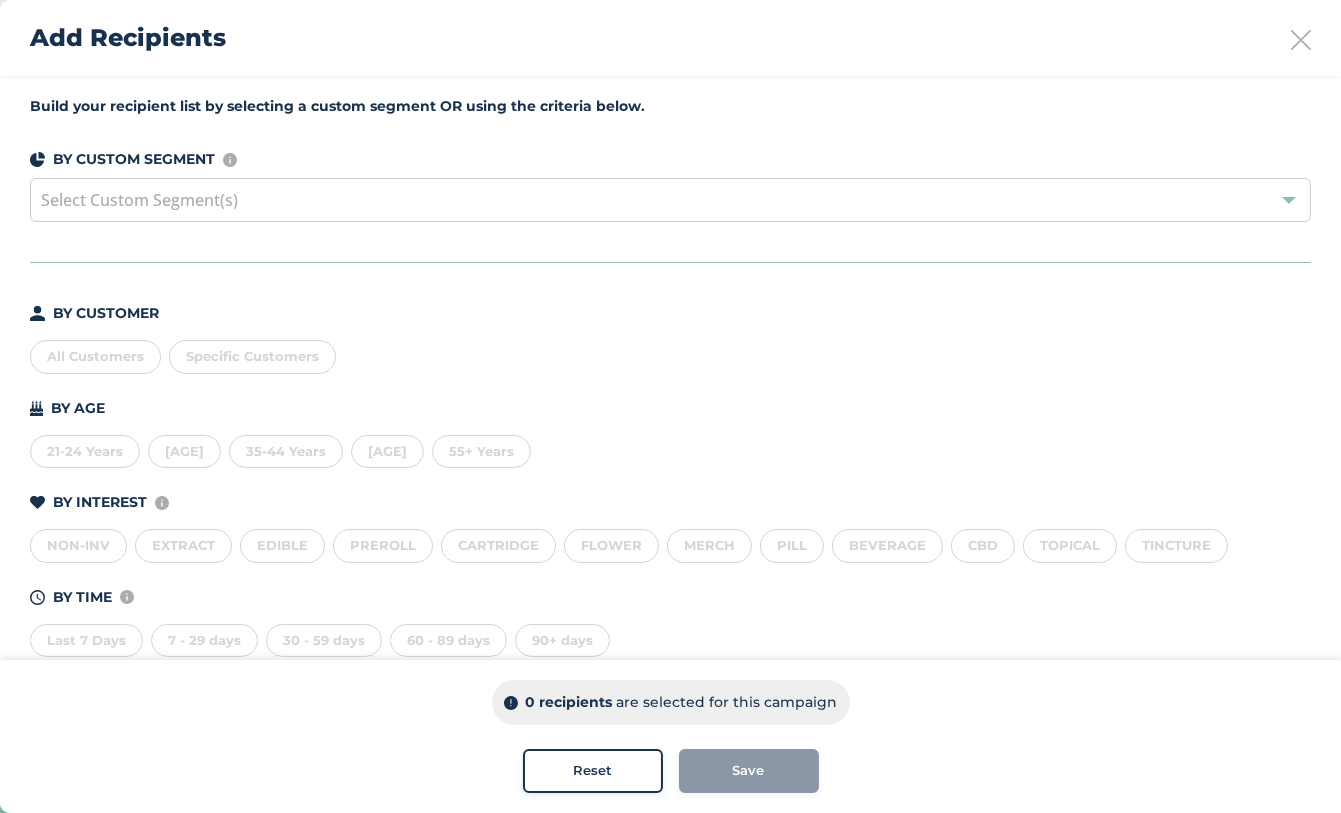 click on "All Customers" at bounding box center (95, 357) 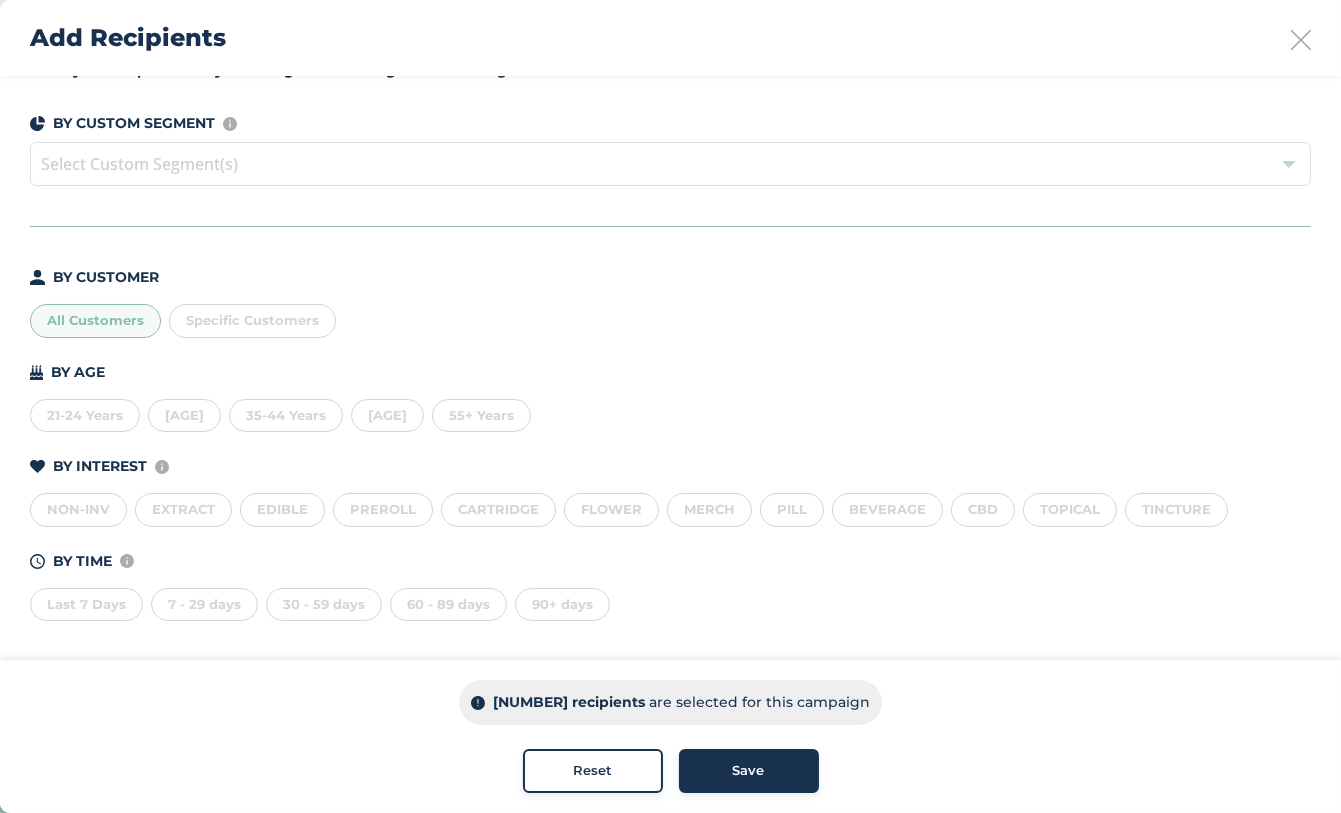 scroll, scrollTop: 0, scrollLeft: 0, axis: both 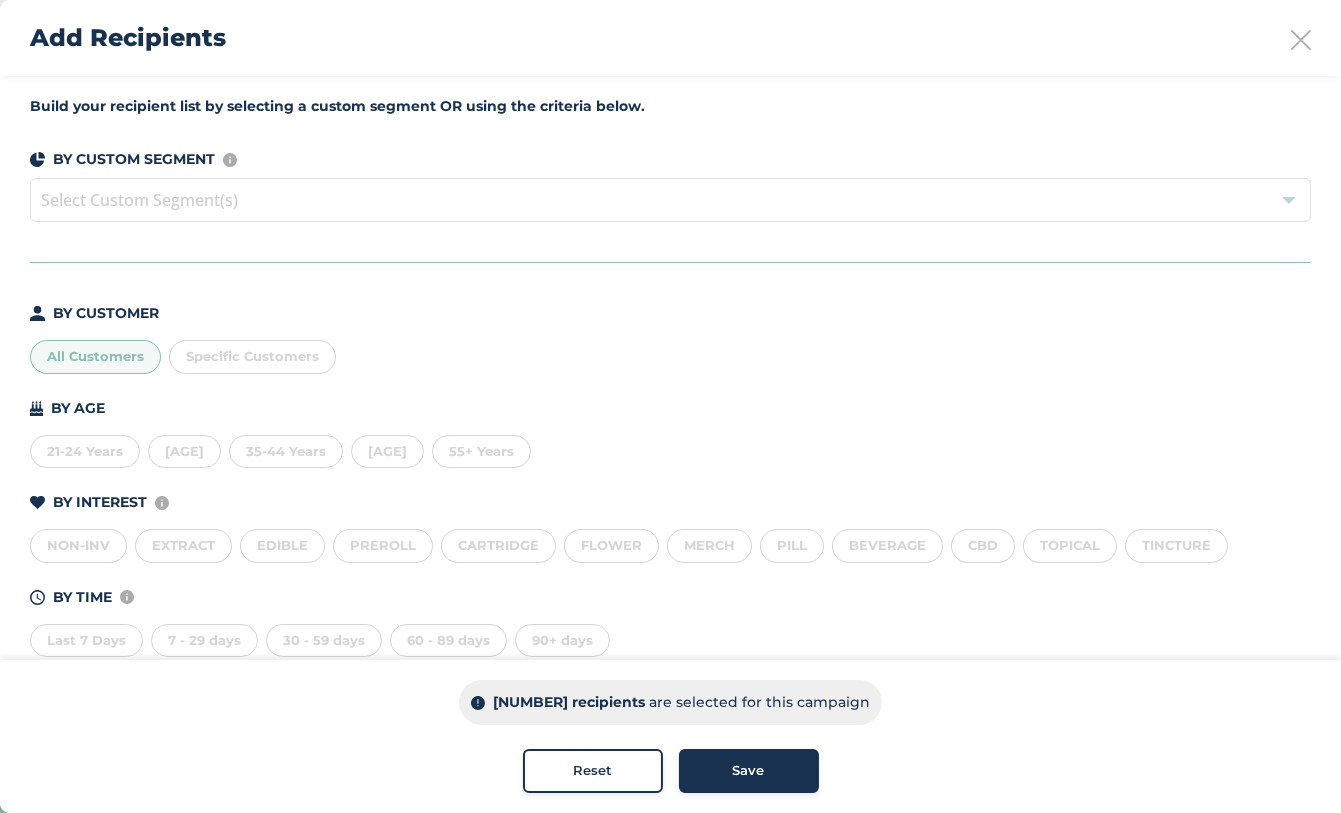 click on "Save" at bounding box center [749, 771] 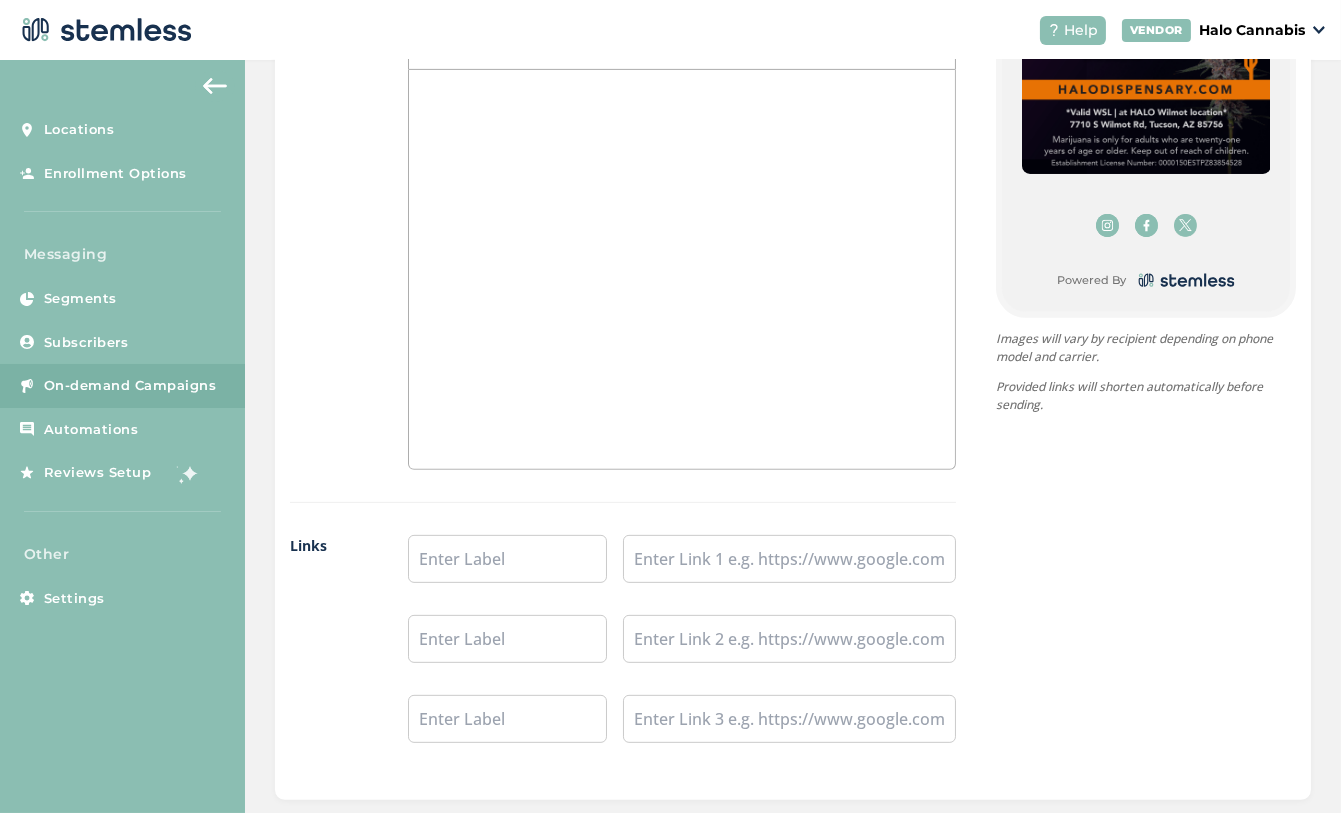 scroll, scrollTop: 1744, scrollLeft: 0, axis: vertical 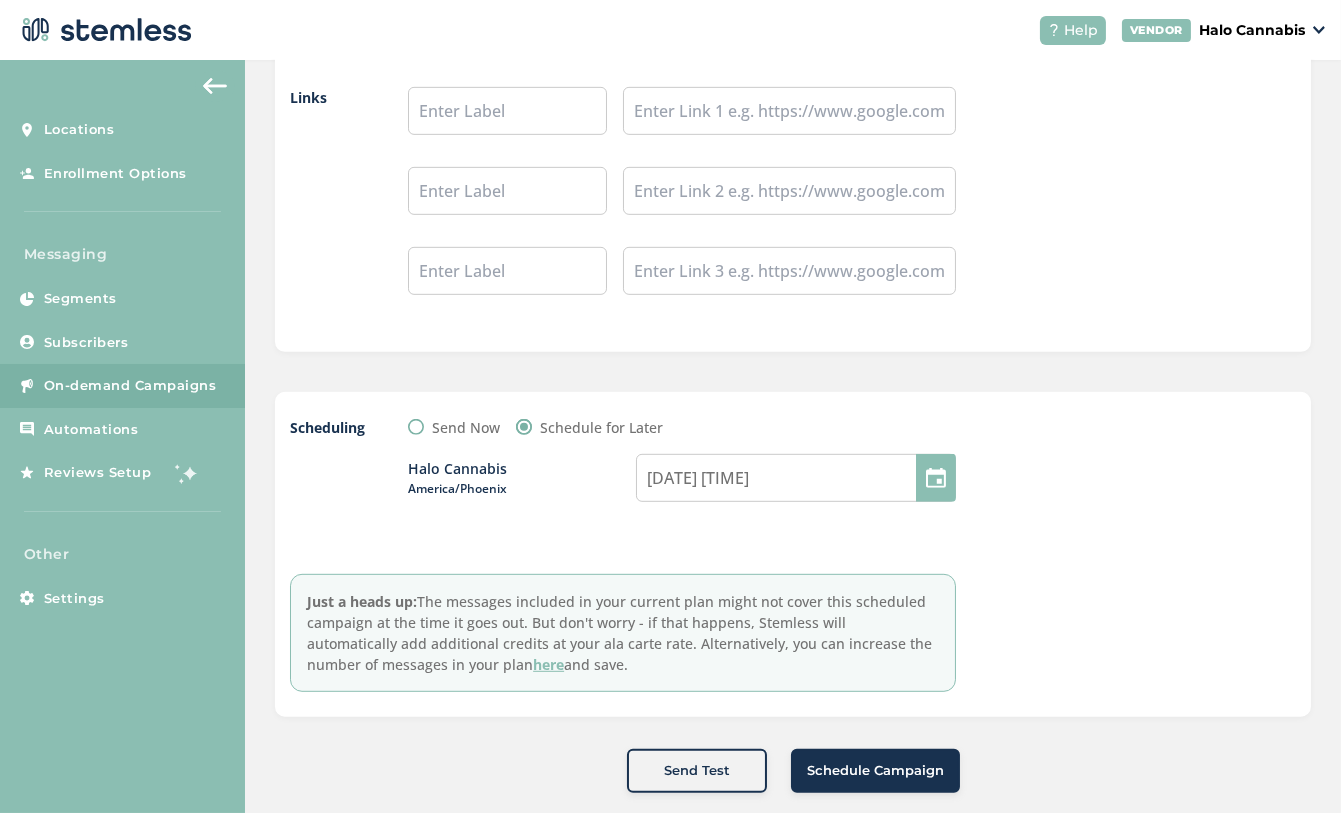 click on "Schedule Campaign" at bounding box center (875, 771) 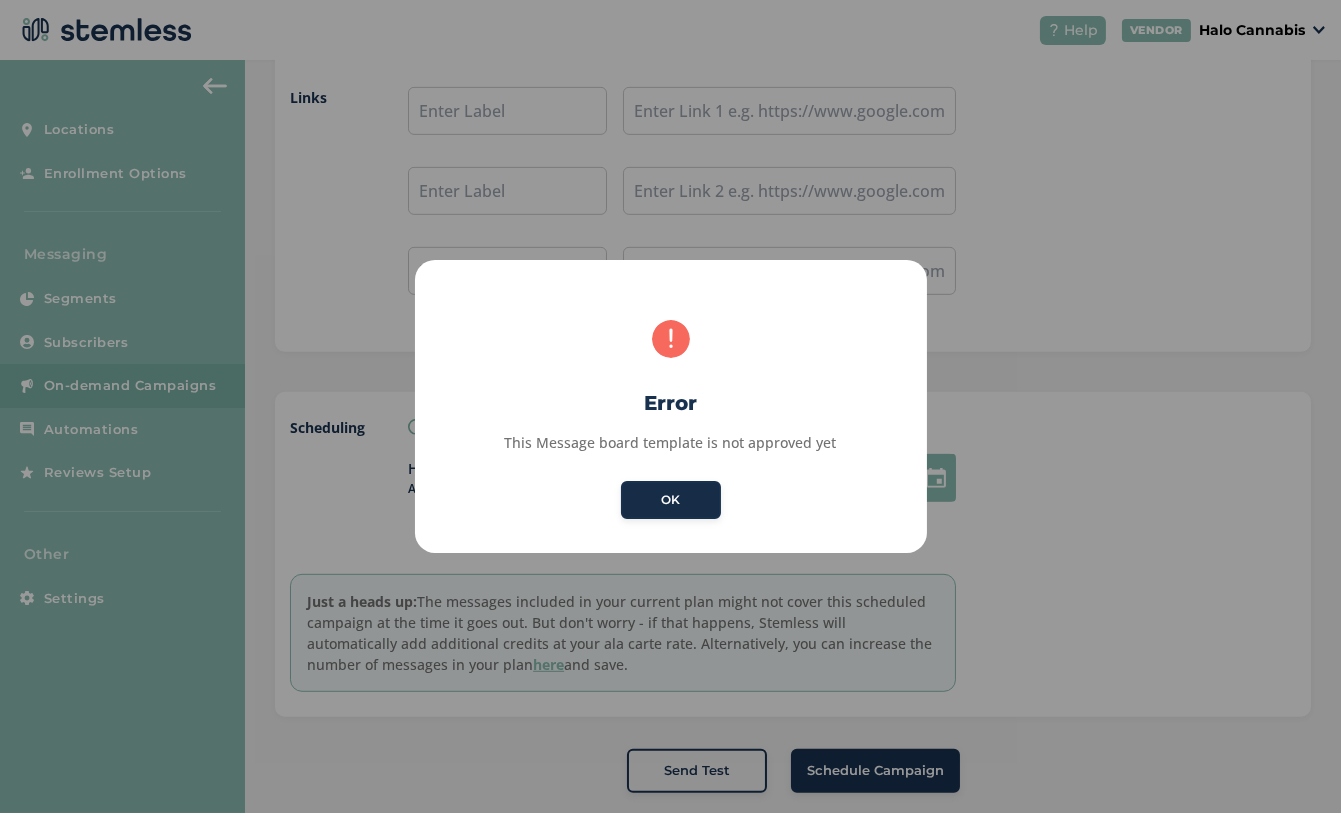 click on "OK" at bounding box center [671, 500] 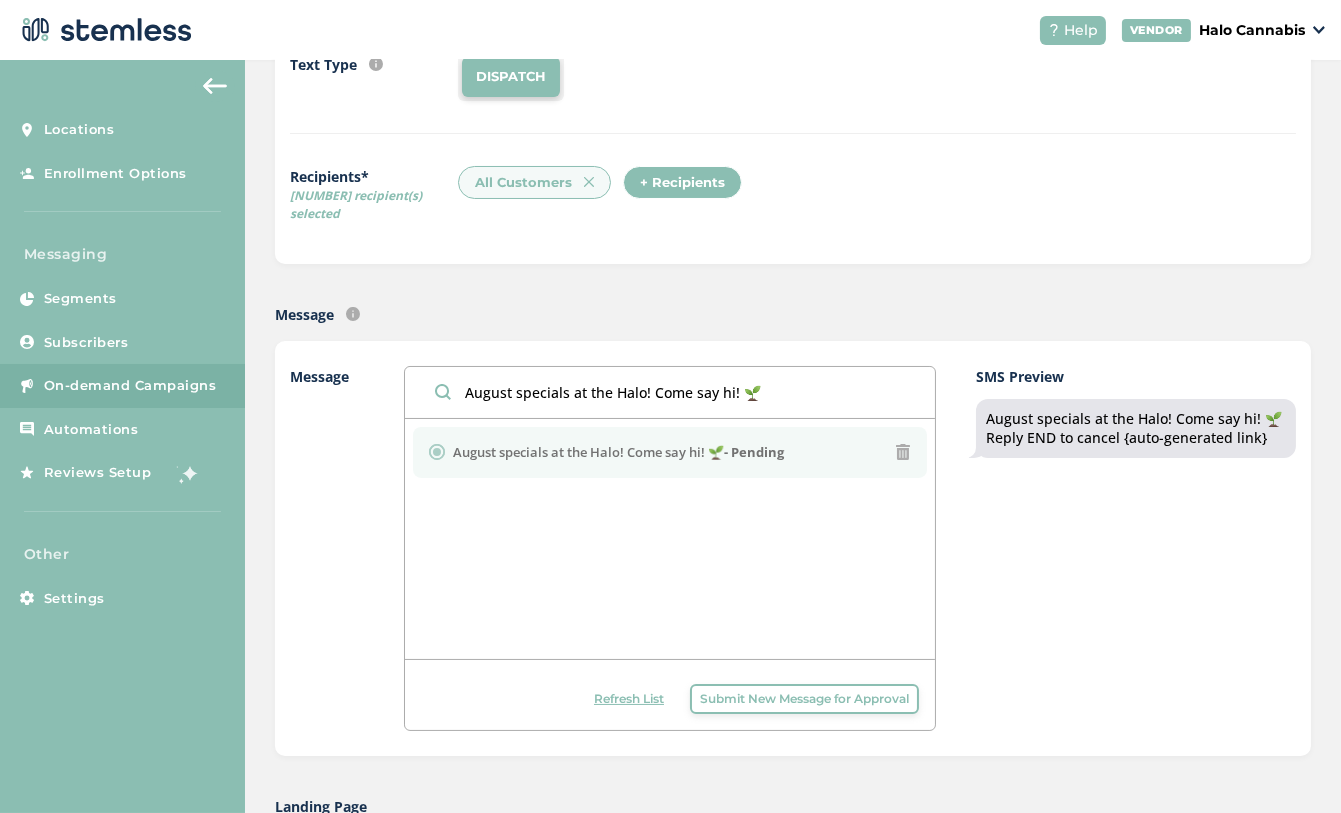scroll, scrollTop: 261, scrollLeft: 0, axis: vertical 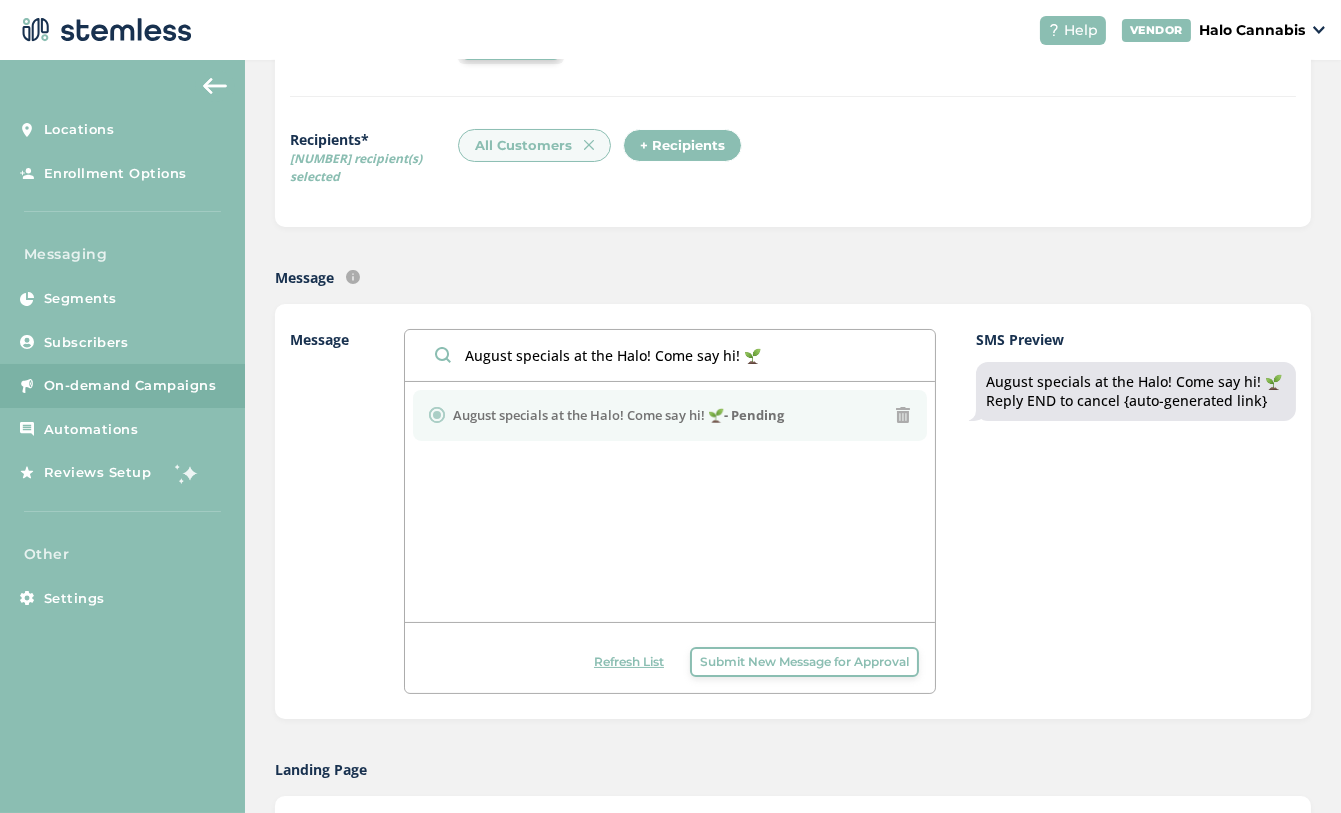 click on "August specials at the Halo! Come say hi! 🌱" at bounding box center [670, 355] 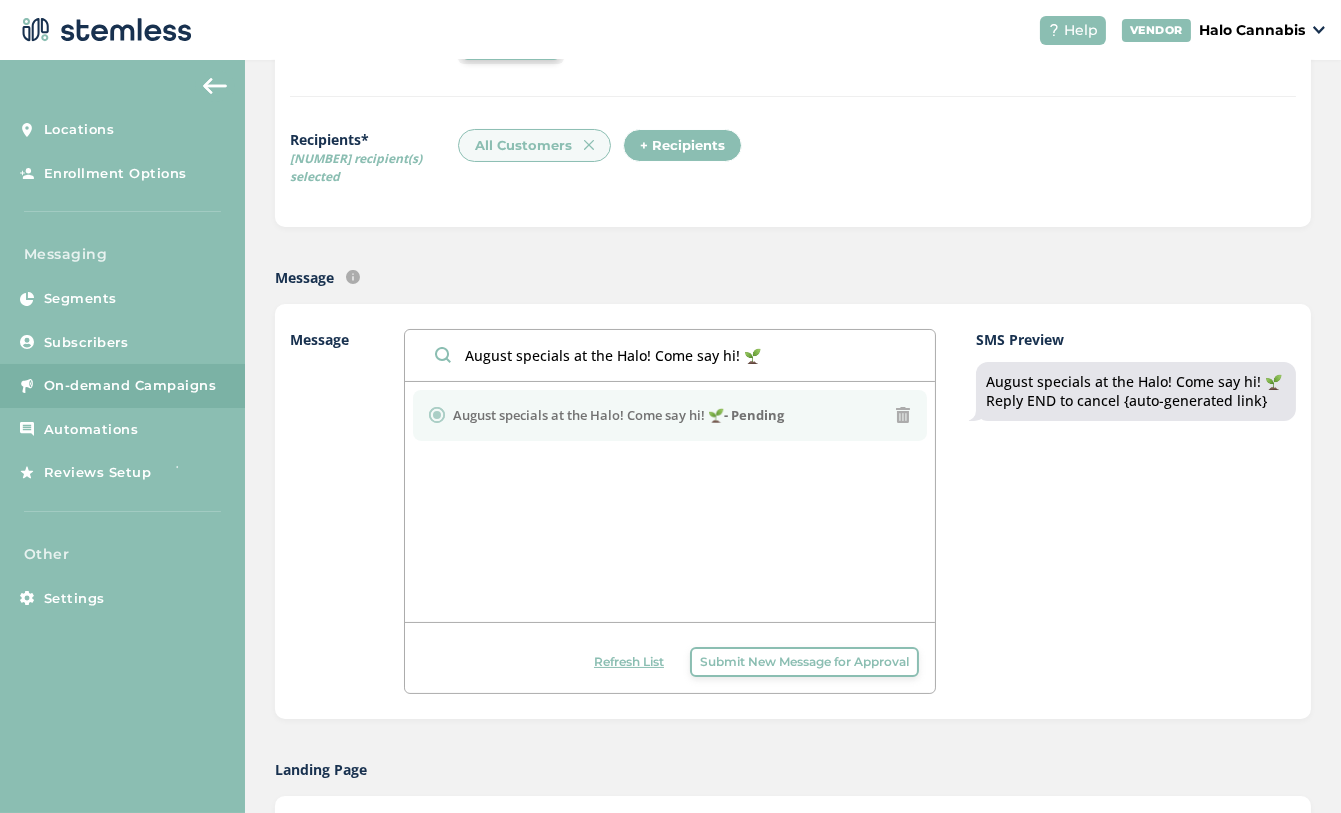 click on "August specials at the Halo! Come say hi! 🌱" at bounding box center (670, 355) 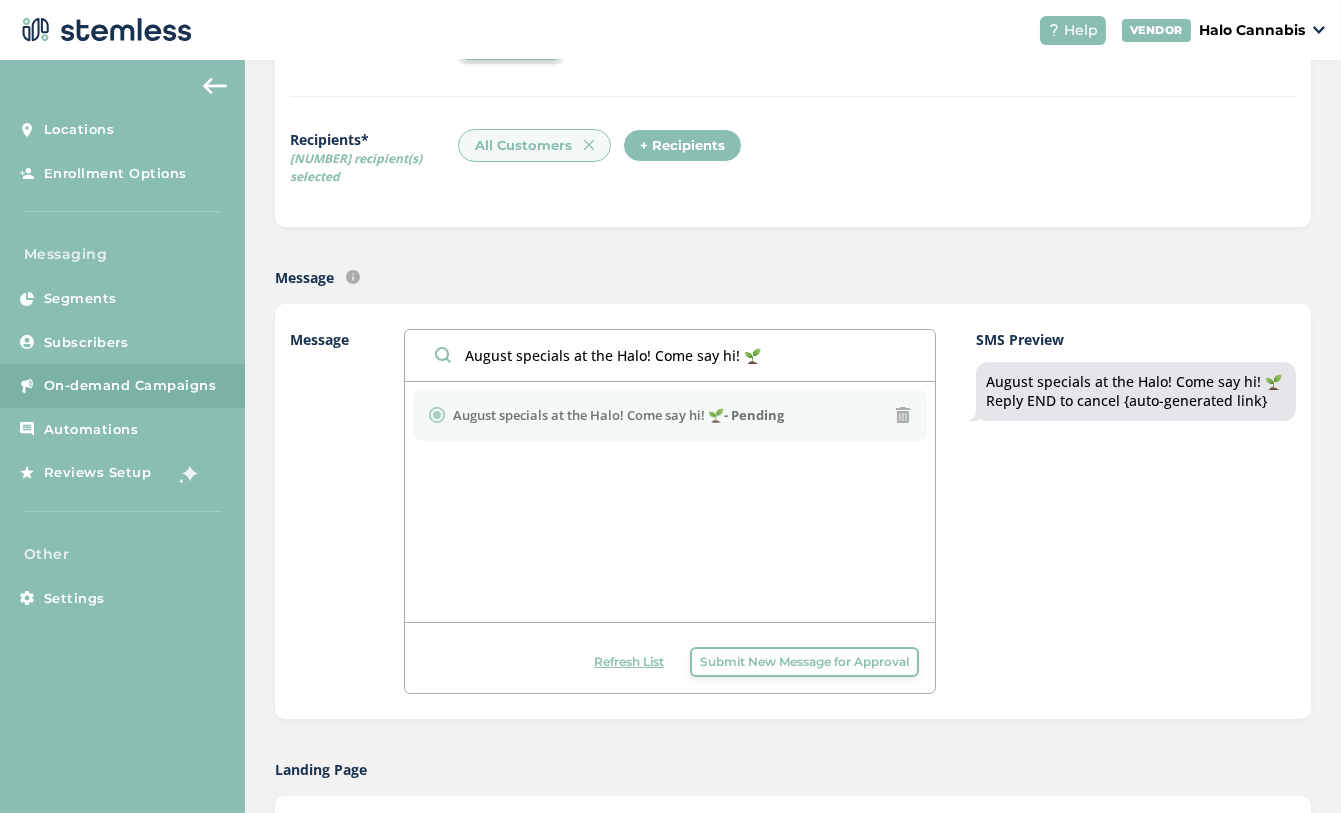 click on "August specials at the Halo! Come say hi! 🌱" at bounding box center [670, 355] 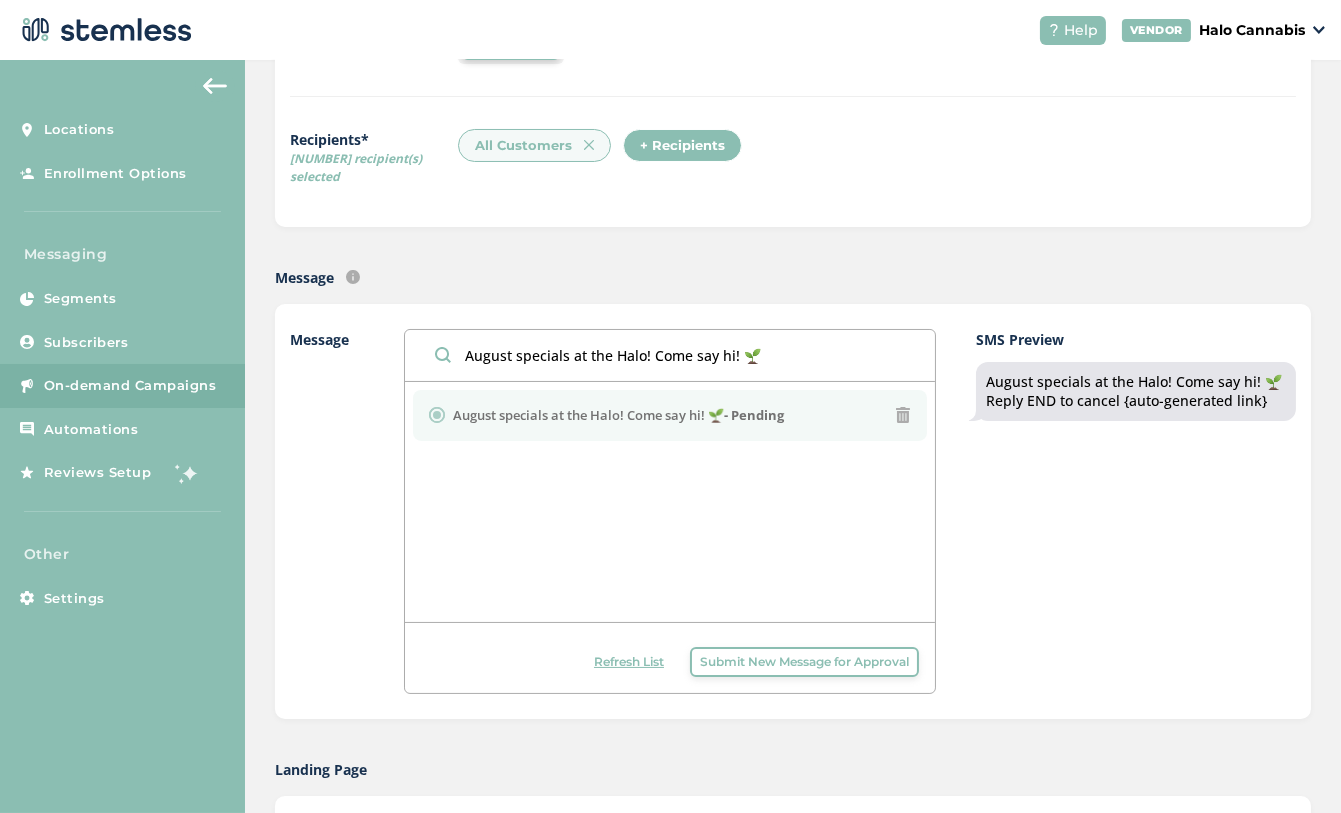 click on "August specials at the Halo! Come say hi! 🌱" at bounding box center (670, 355) 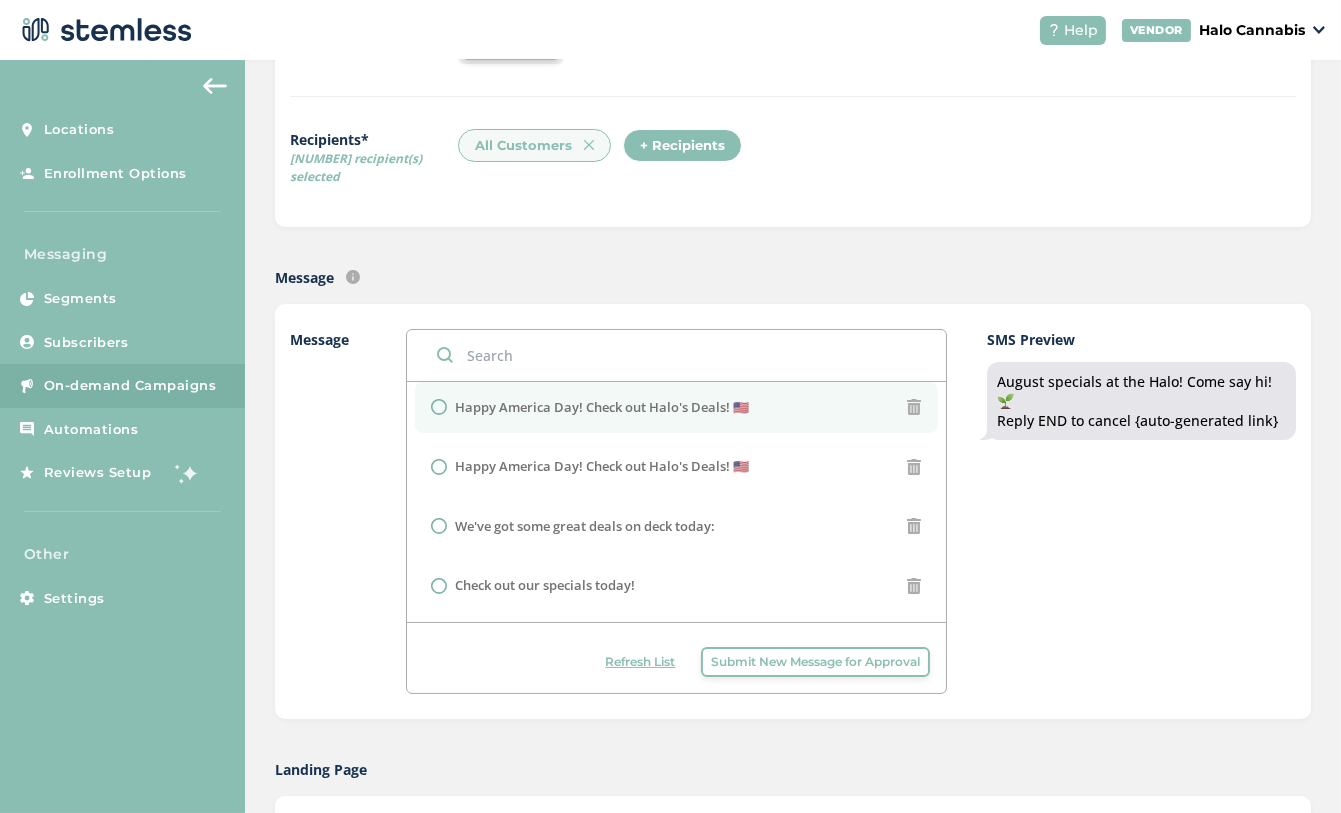 scroll, scrollTop: 0, scrollLeft: 0, axis: both 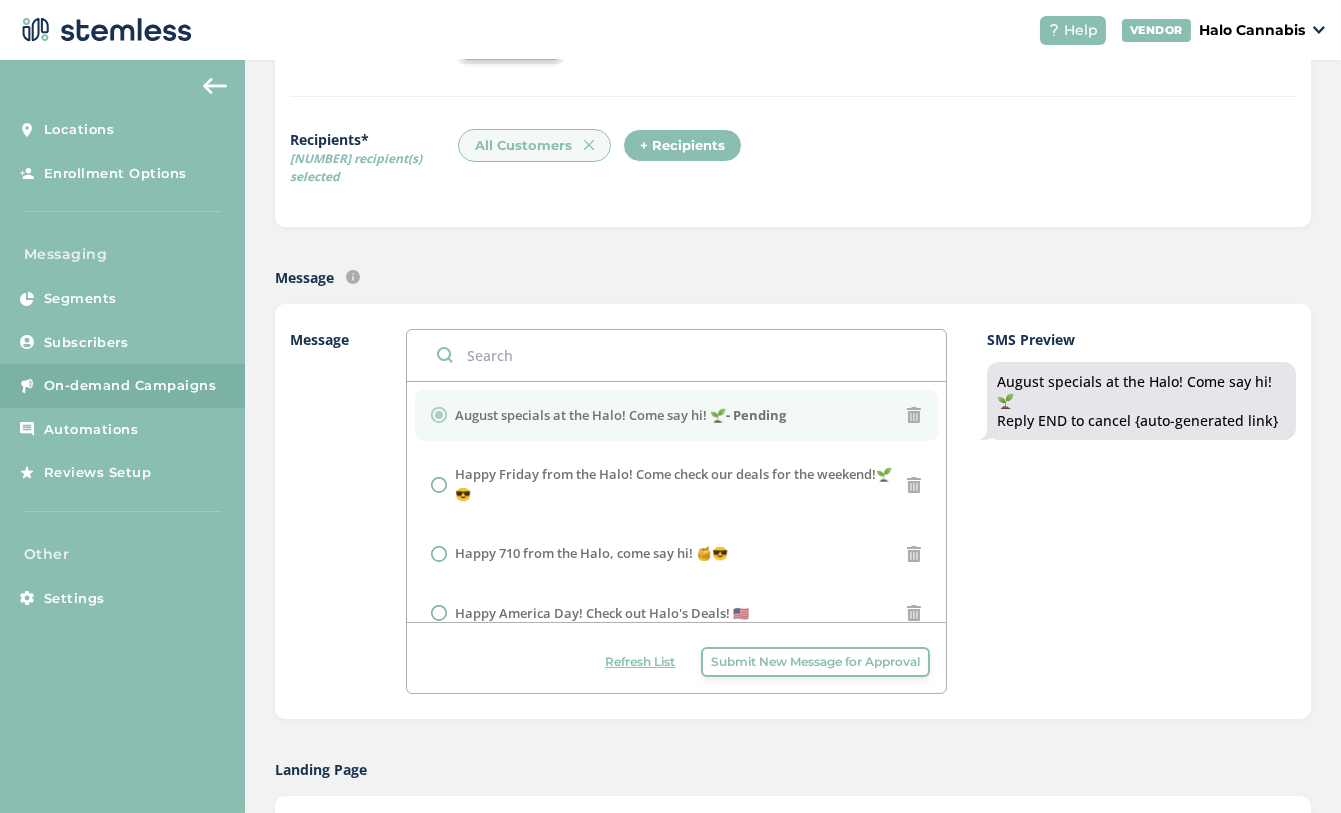 type 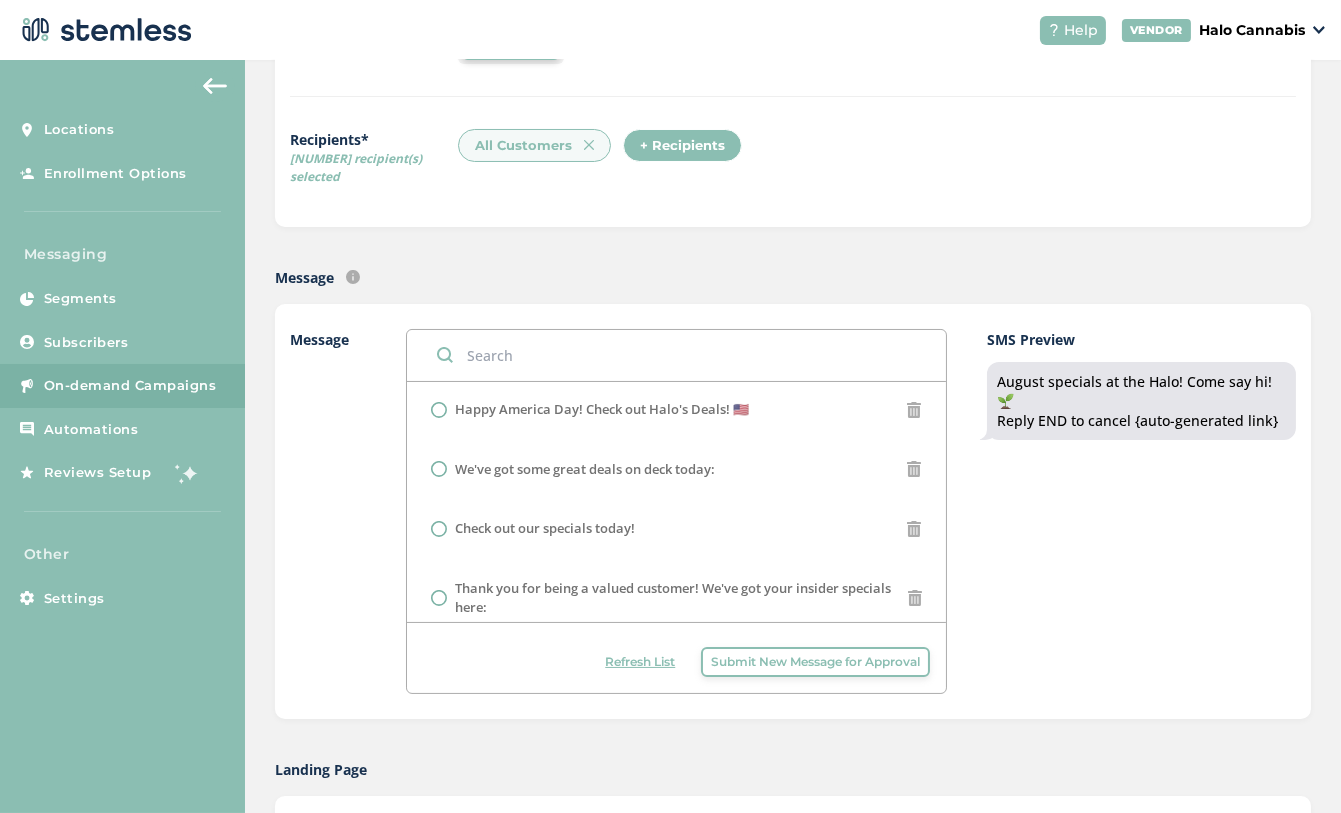 scroll, scrollTop: 0, scrollLeft: 0, axis: both 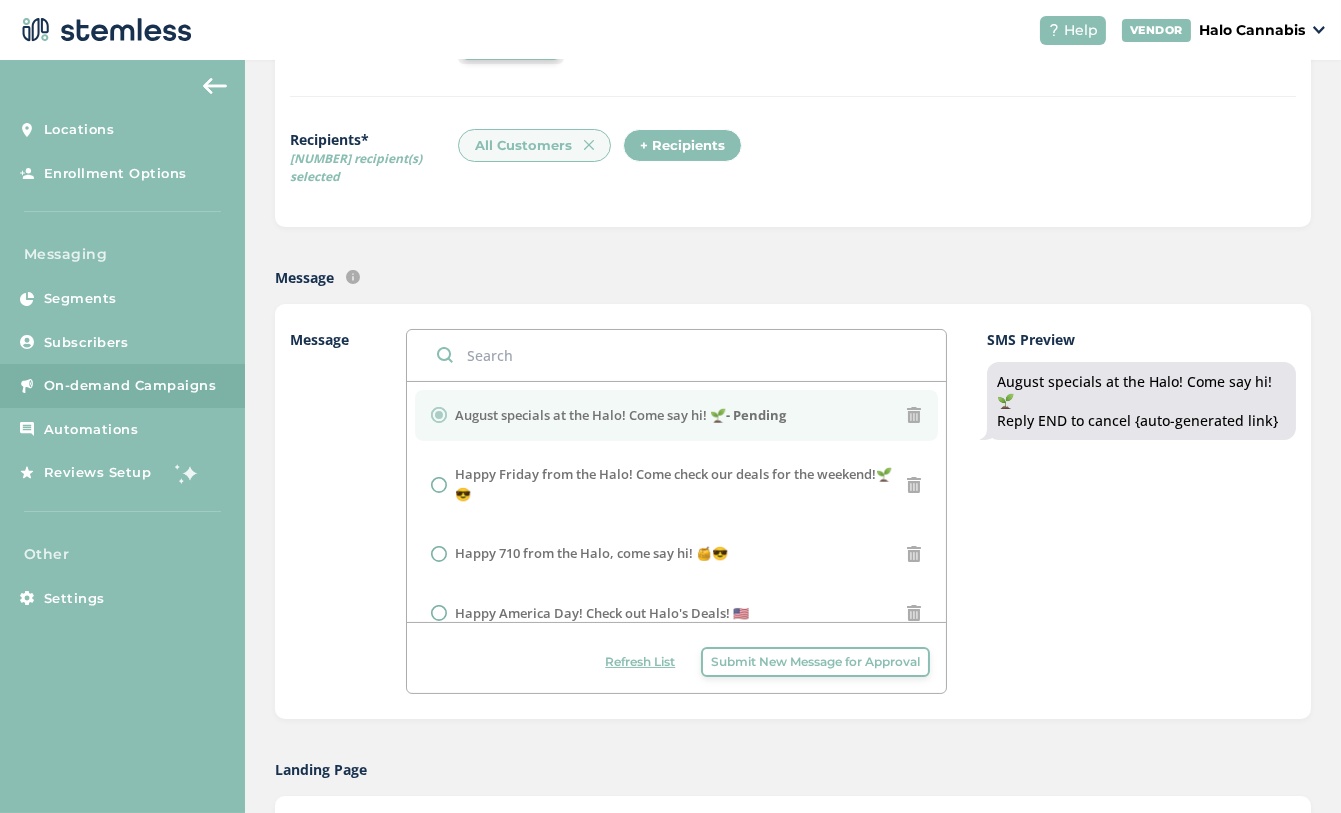 click on "SMS Preview   August specials at the Halo! Come say hi! 🌱   Reply END to cancel {auto-generated link}" at bounding box center [1141, 511] 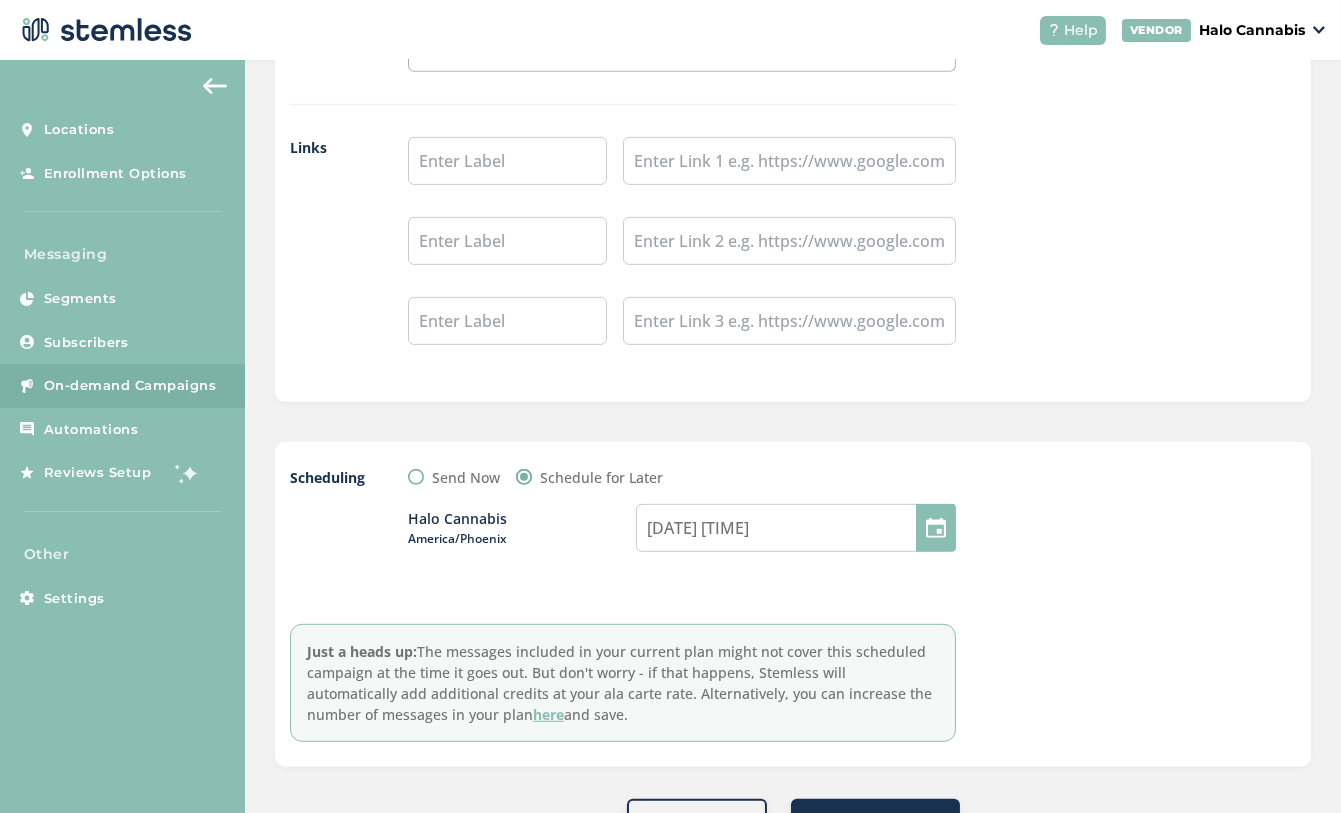 scroll, scrollTop: 1723, scrollLeft: 0, axis: vertical 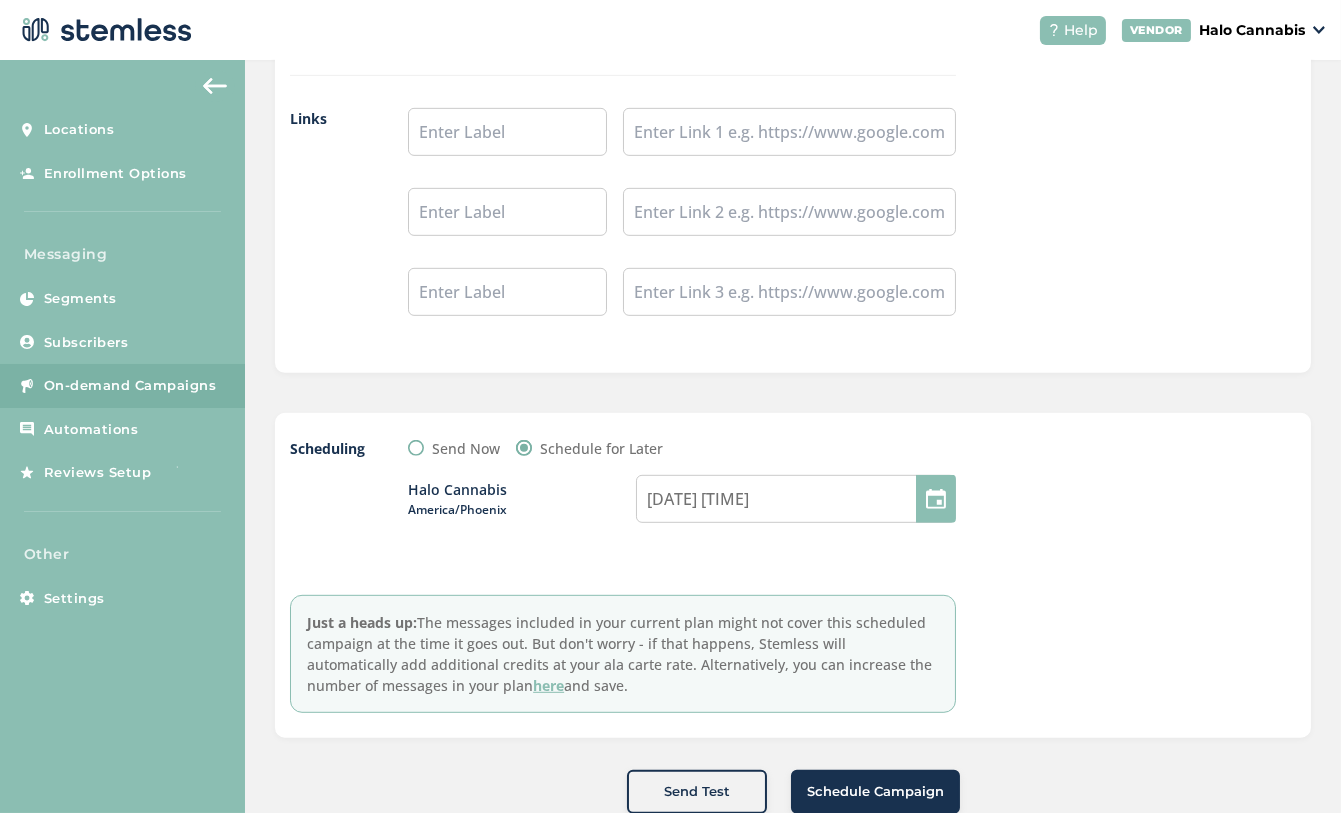 click on "Schedule Campaign" at bounding box center (875, 792) 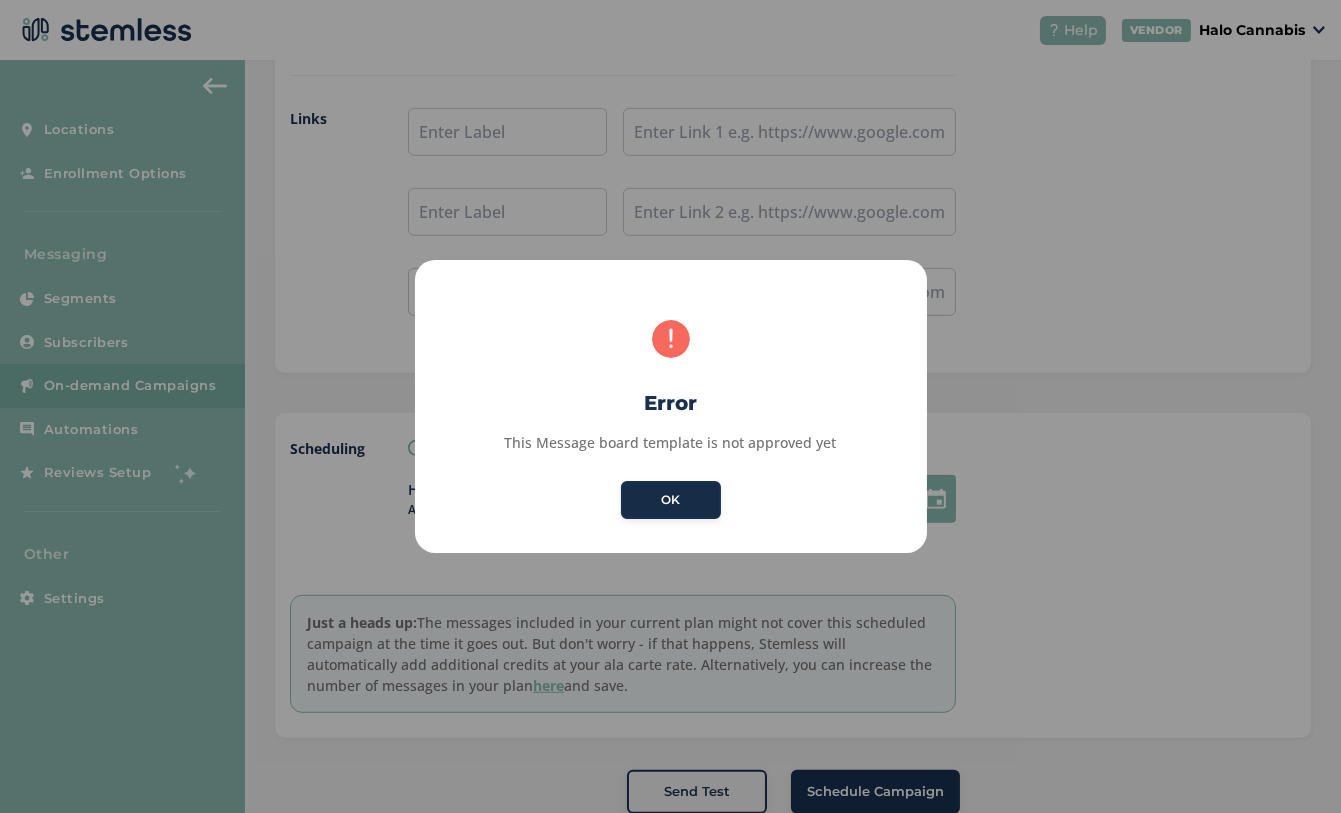 click on "OK" at bounding box center (671, 500) 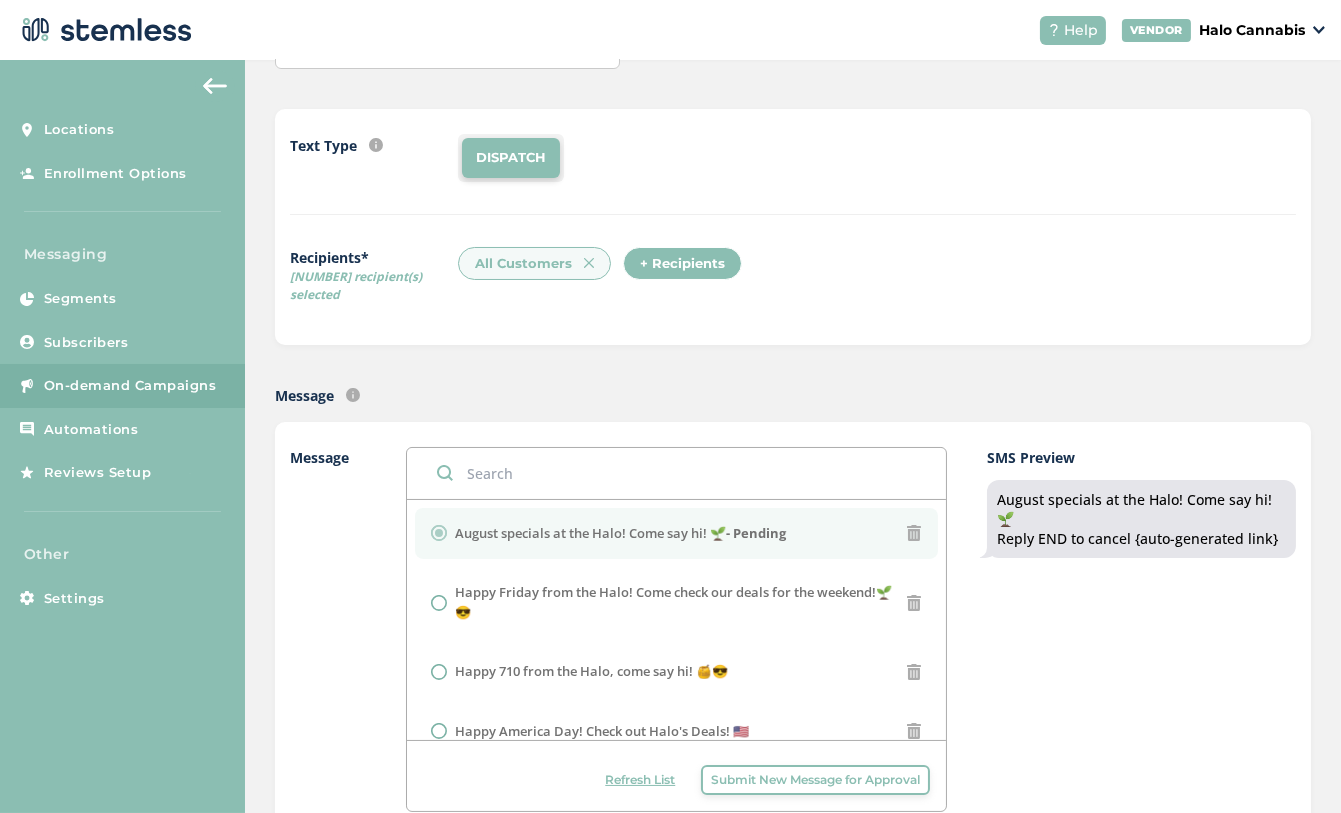 scroll, scrollTop: 355, scrollLeft: 0, axis: vertical 